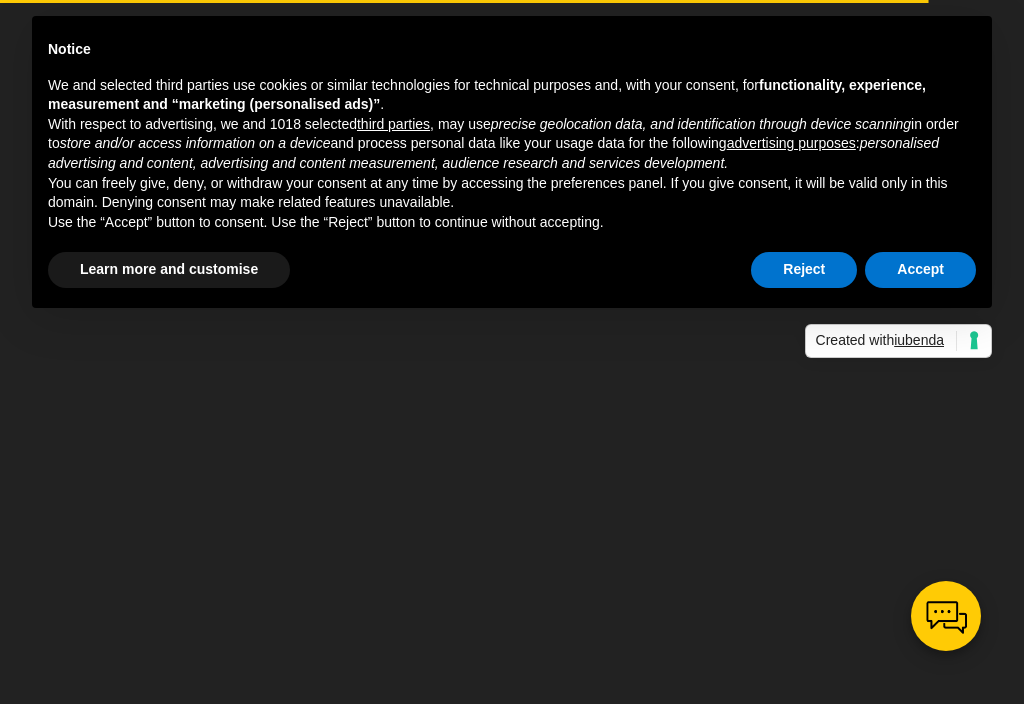 scroll, scrollTop: 0, scrollLeft: 0, axis: both 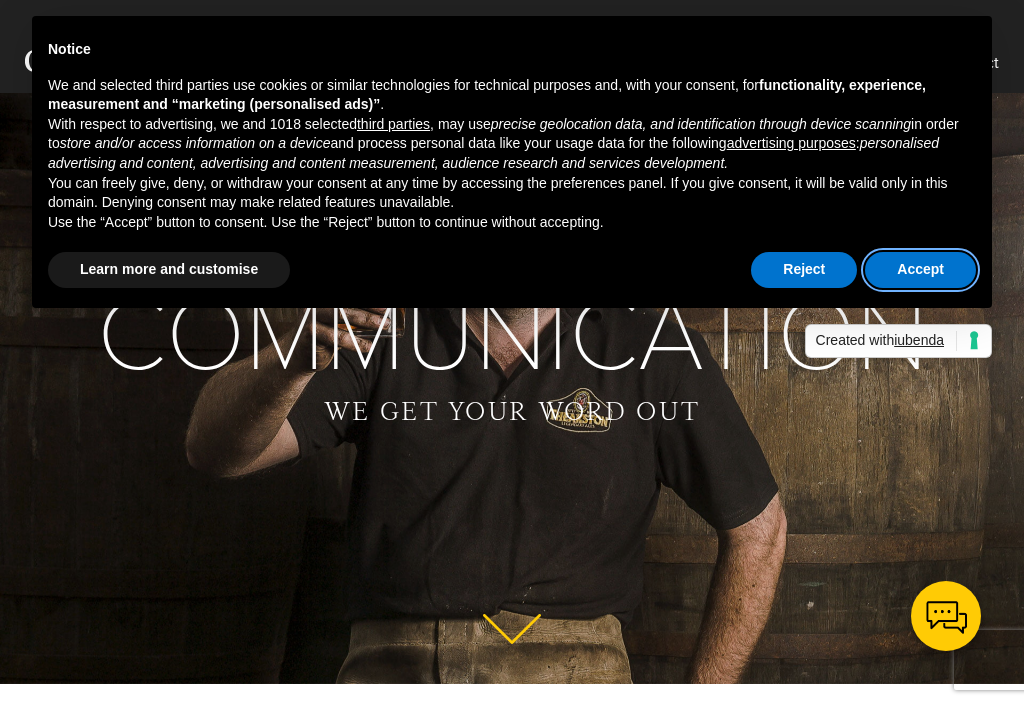 click on "Accept" at bounding box center (920, 270) 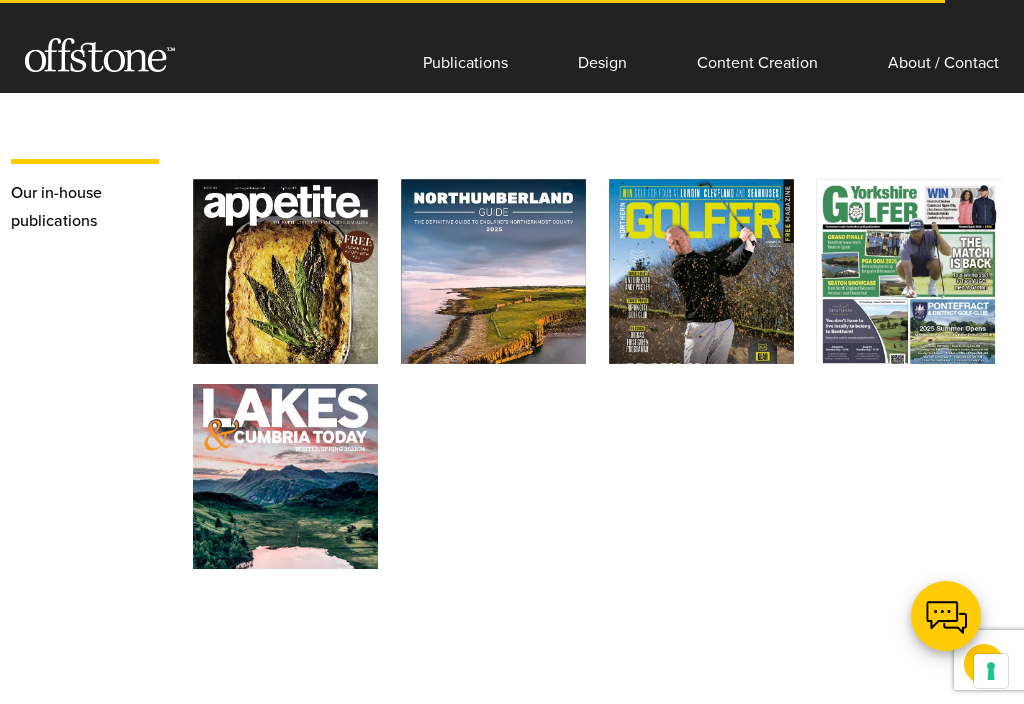 scroll, scrollTop: 3714, scrollLeft: 0, axis: vertical 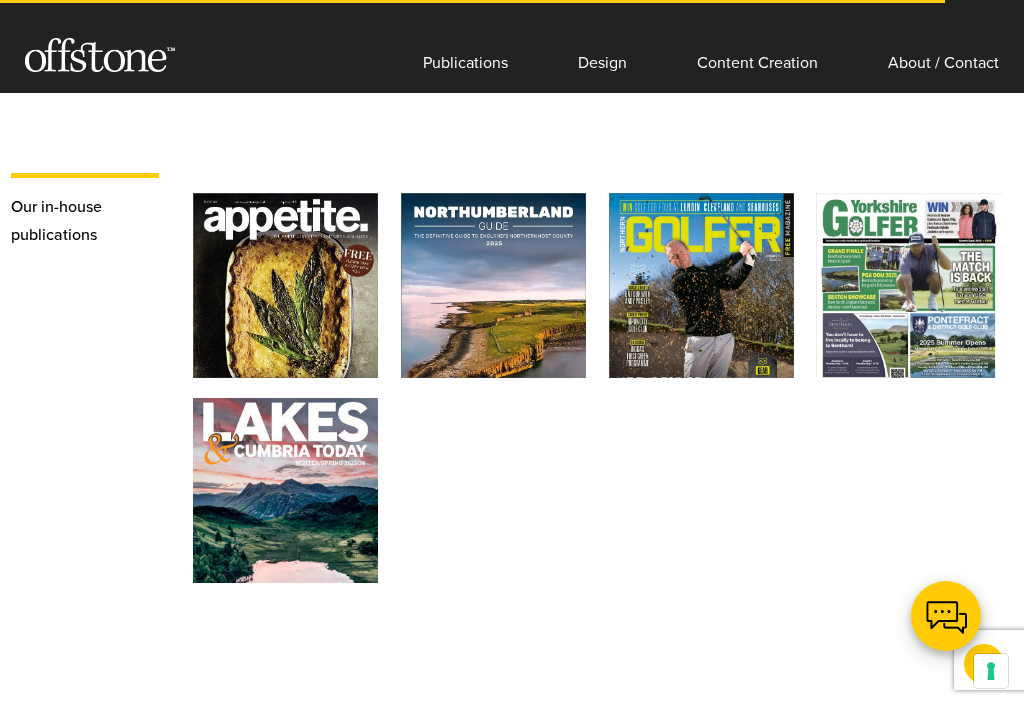click on "Northumberland Guide" at bounding box center (499, 267) 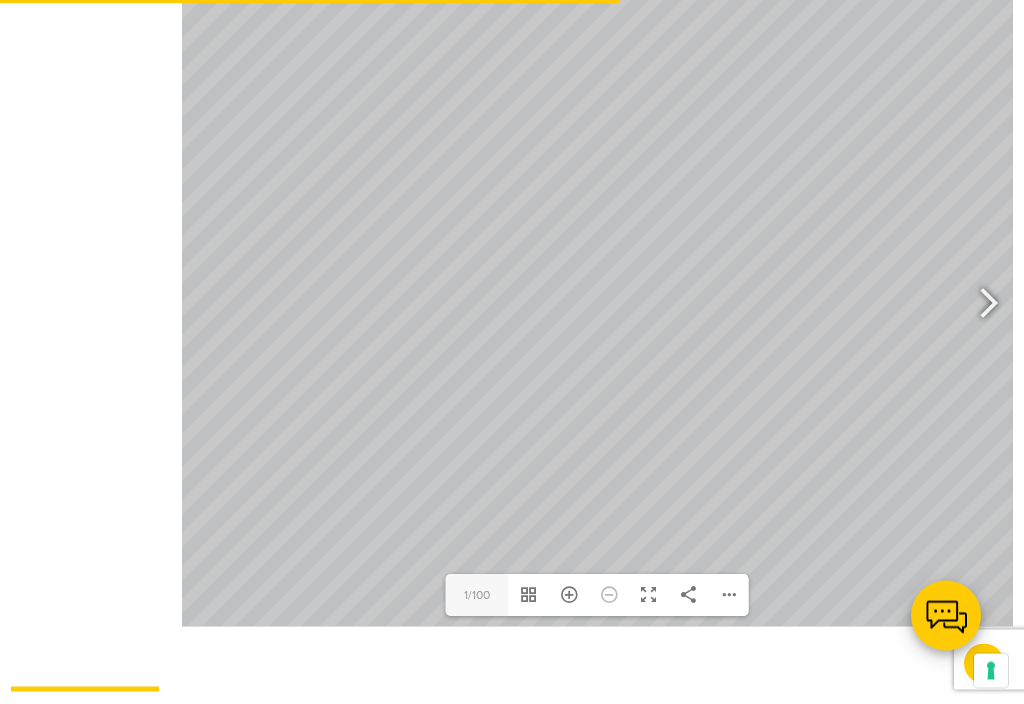 scroll, scrollTop: 1081, scrollLeft: 0, axis: vertical 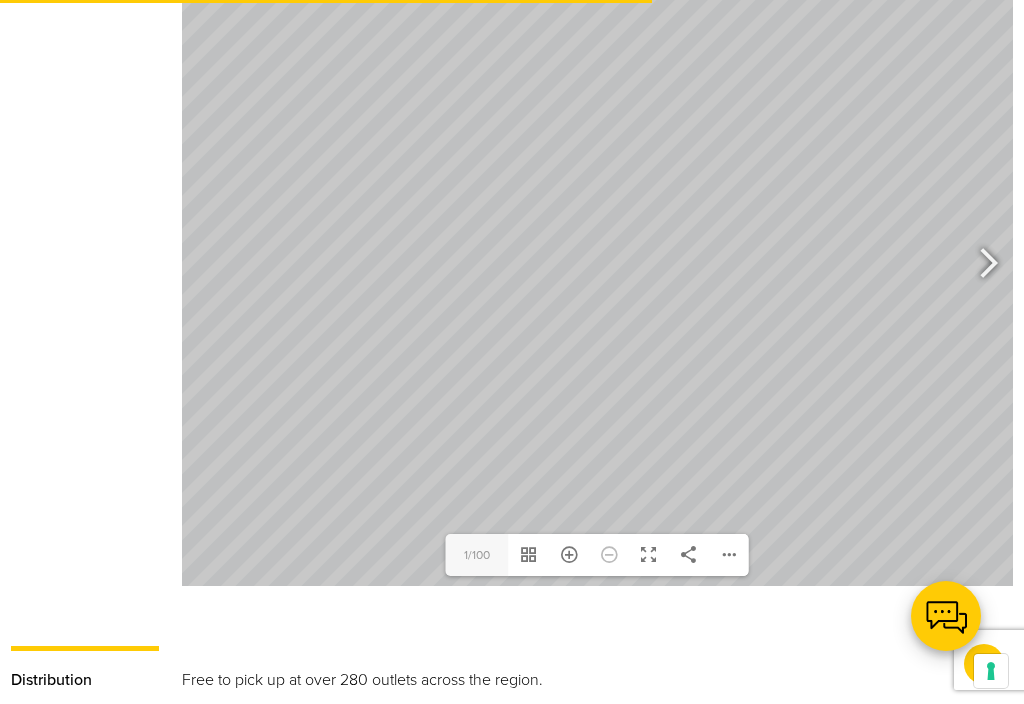 click at bounding box center [980, 266] 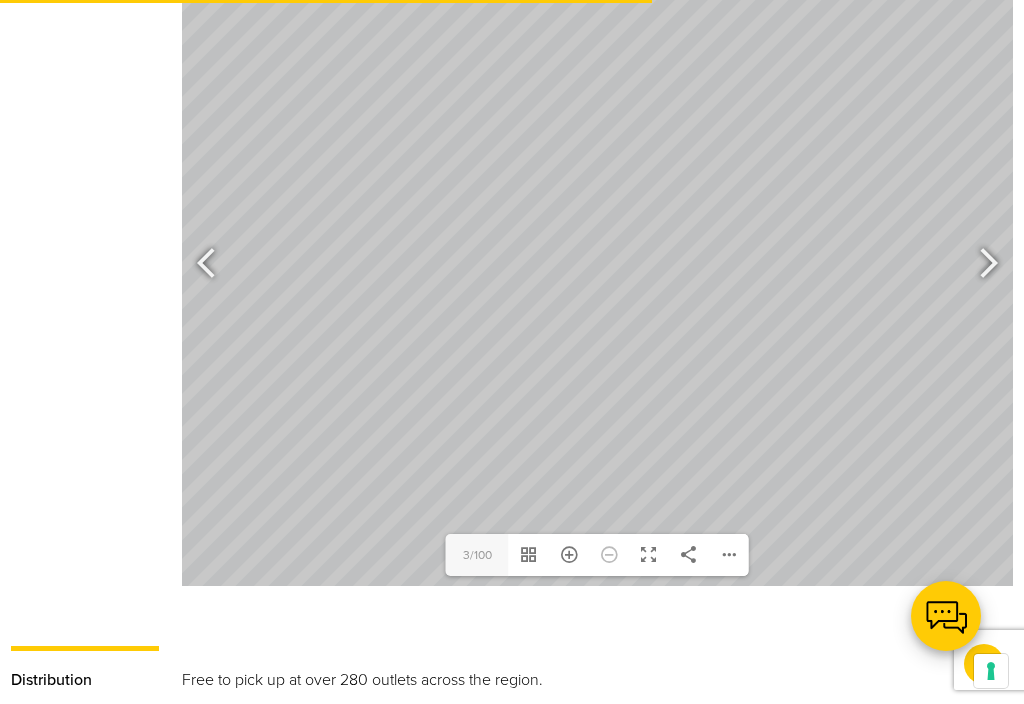 click at bounding box center [980, 266] 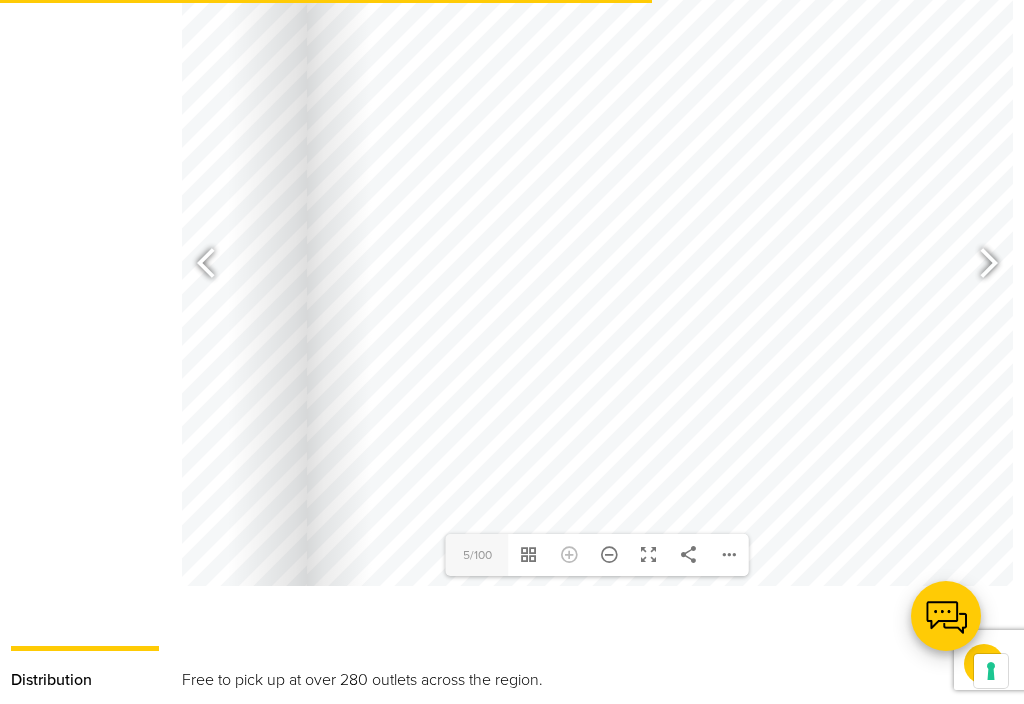 click at bounding box center (980, 266) 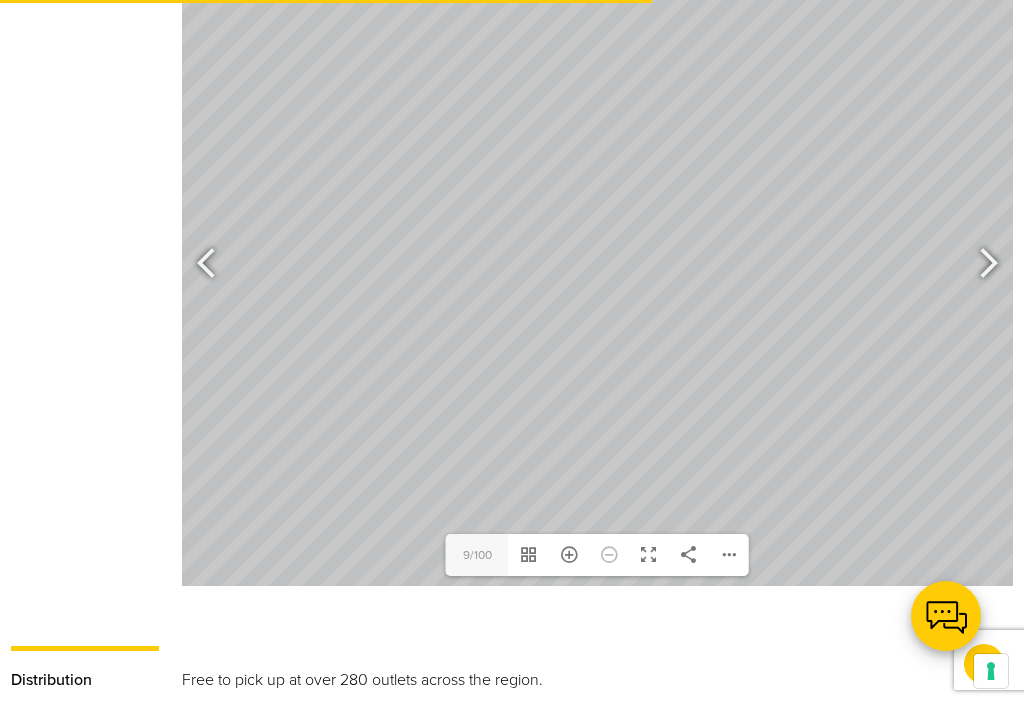 click at bounding box center [980, 266] 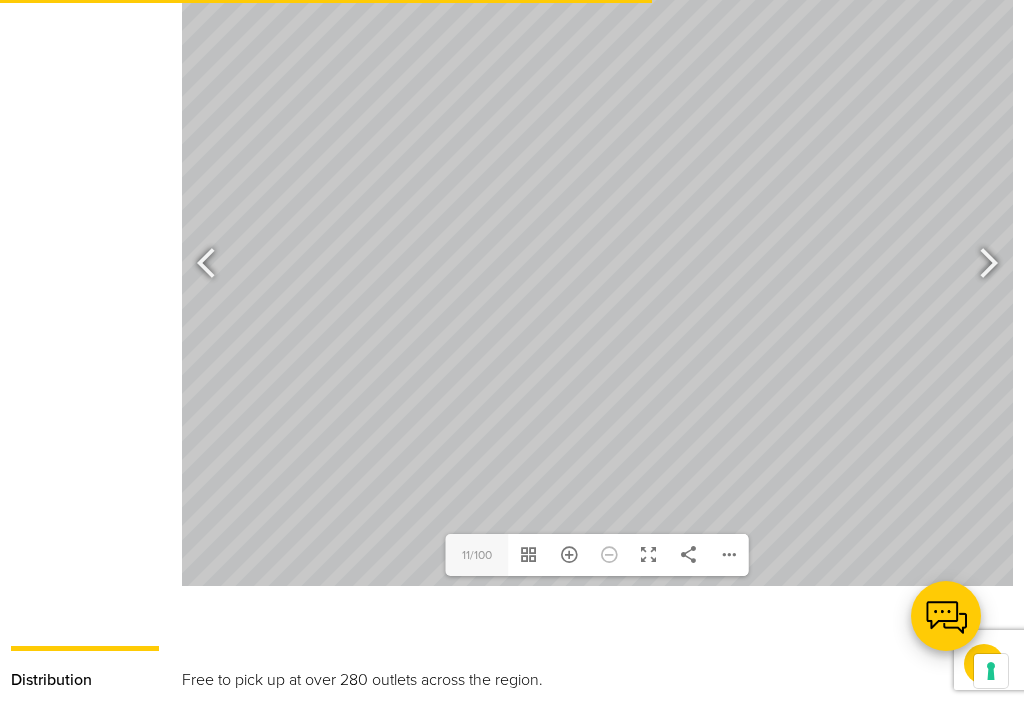 click at bounding box center [215, 266] 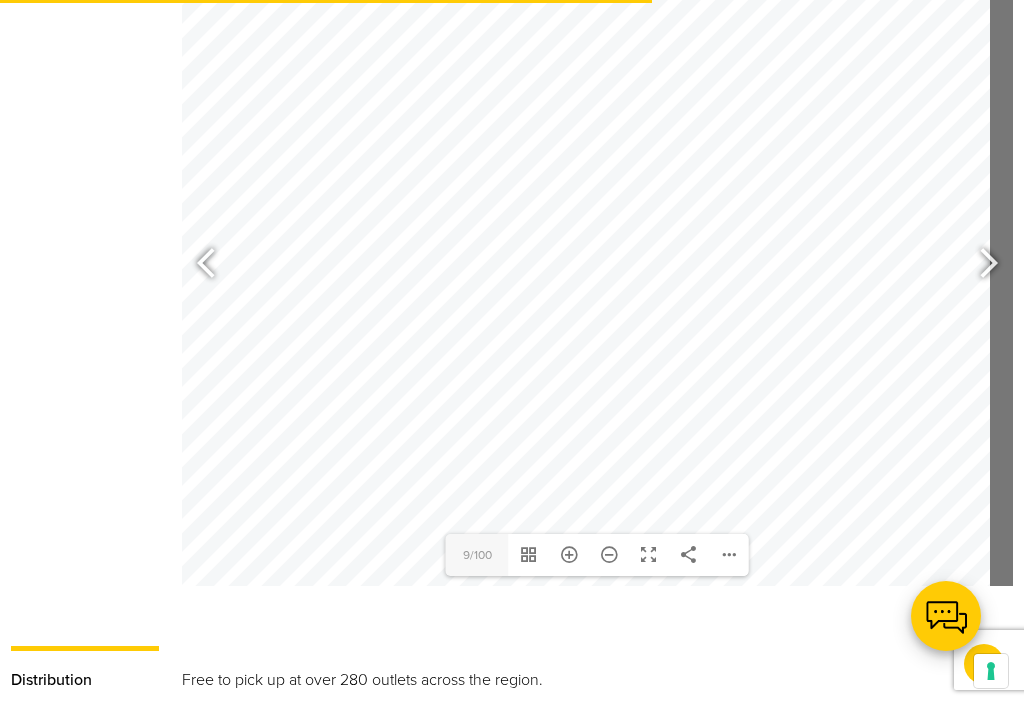 click at bounding box center [980, 266] 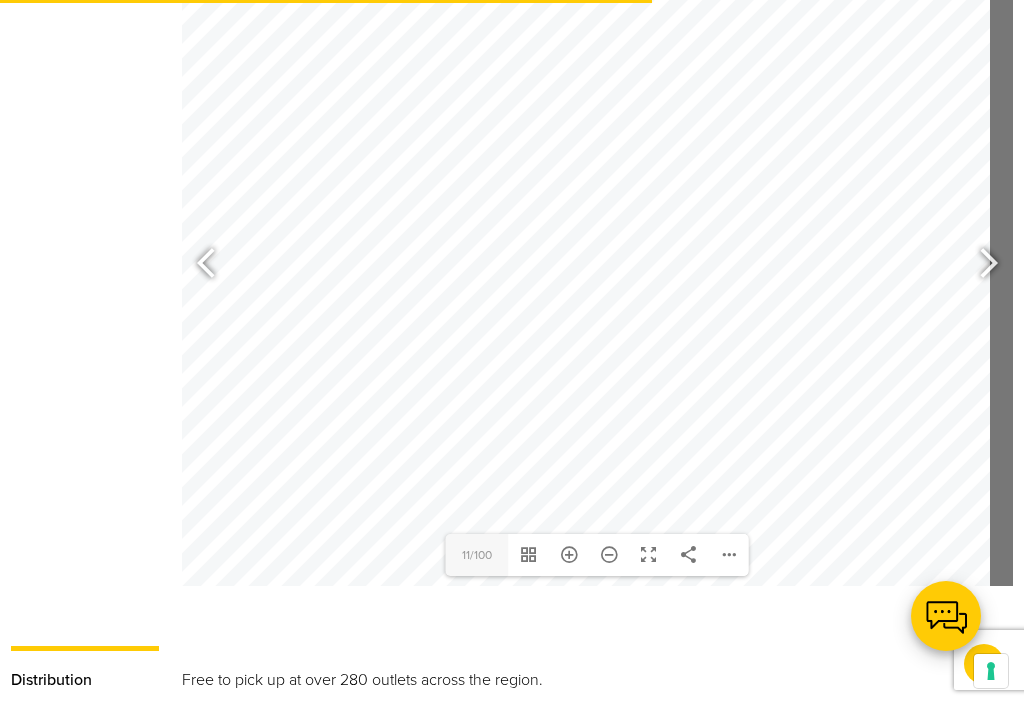 click at bounding box center (980, 266) 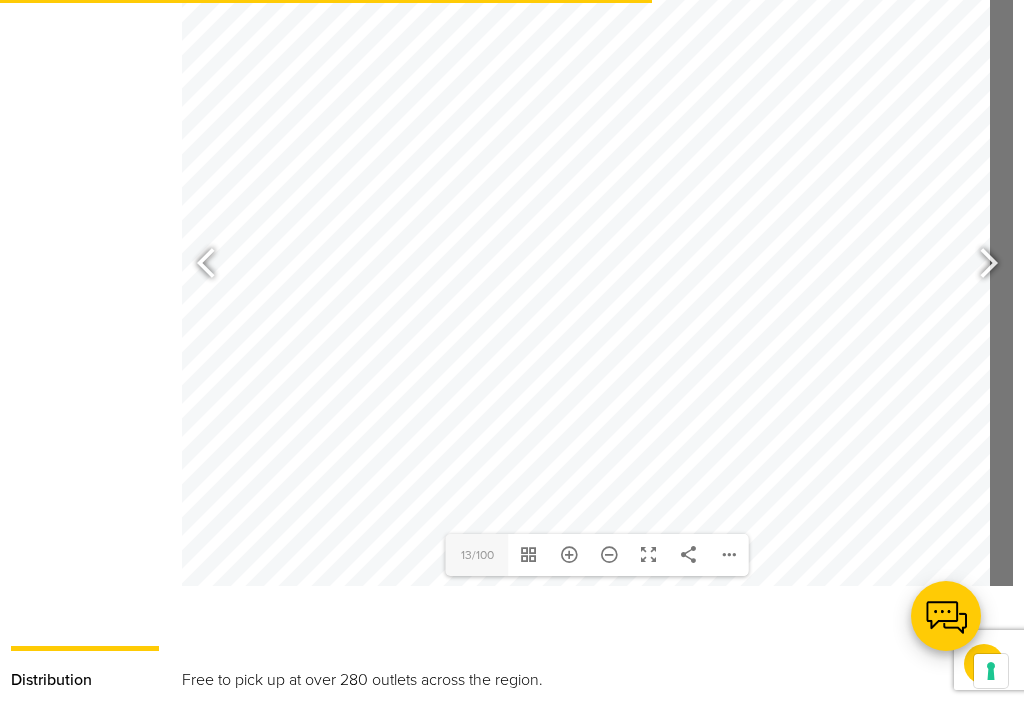 click at bounding box center [980, 266] 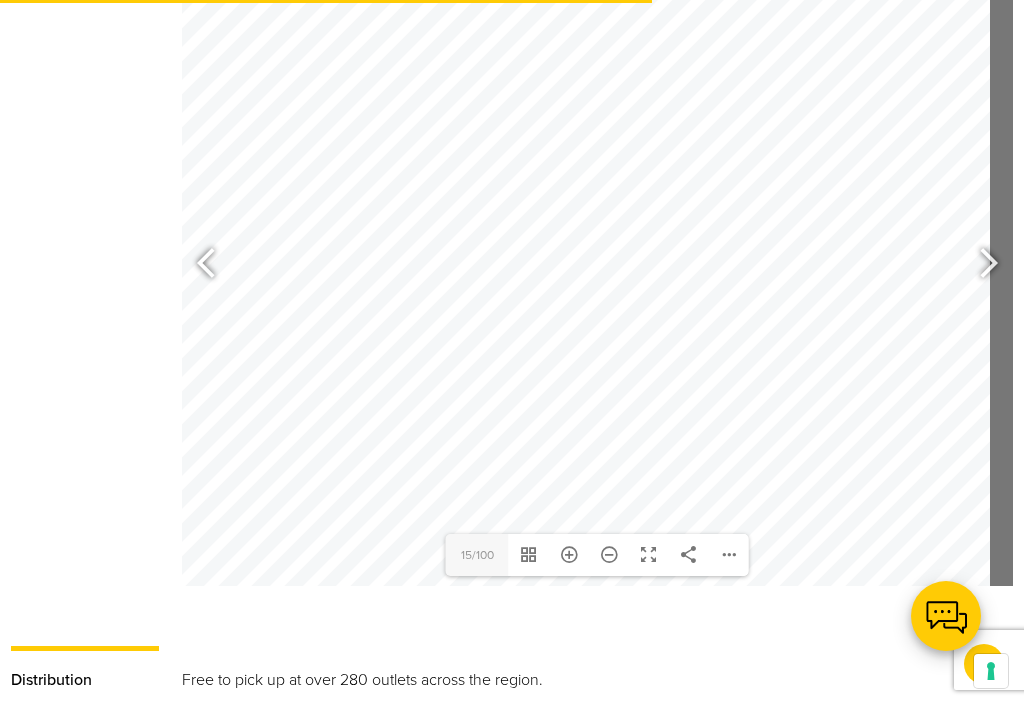 click at bounding box center (980, 266) 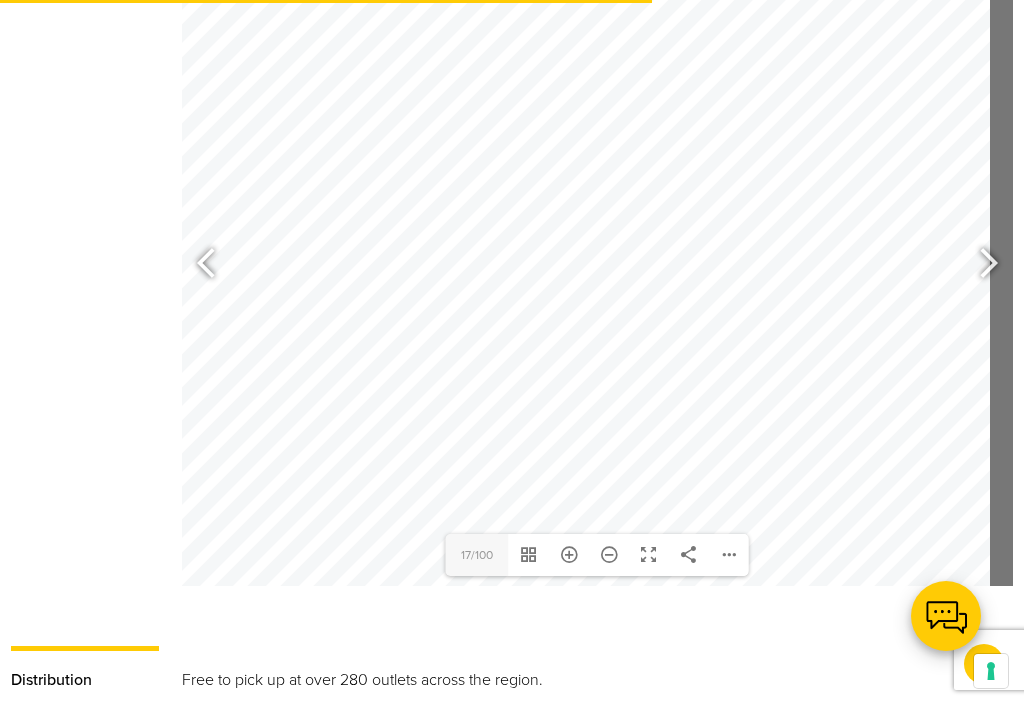 click at bounding box center (980, 266) 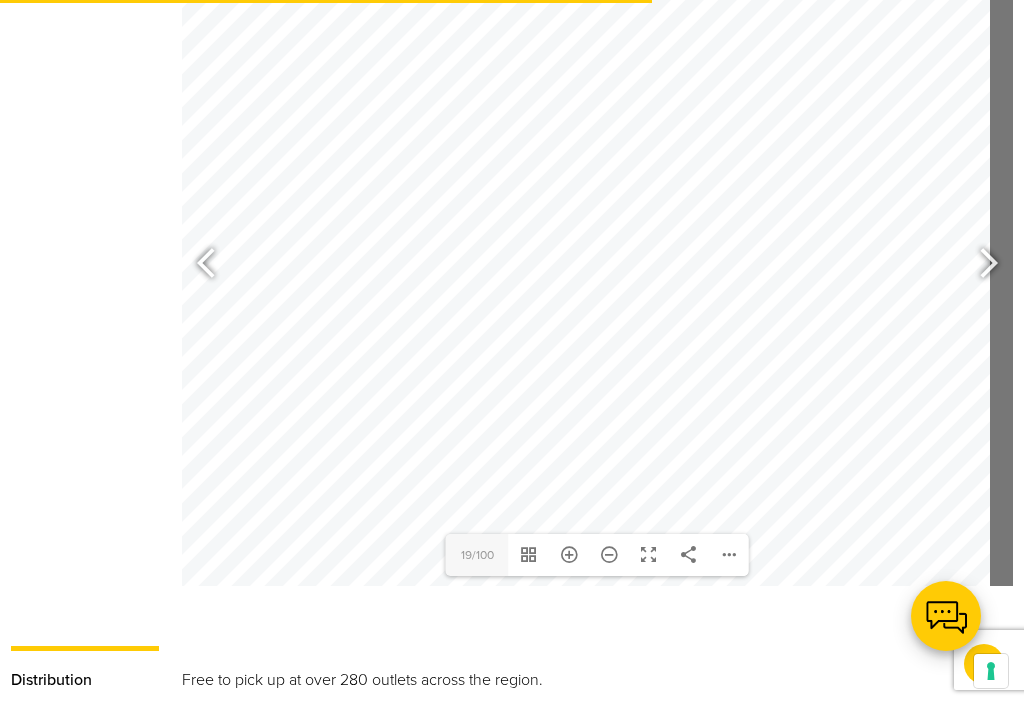 click at bounding box center [980, 266] 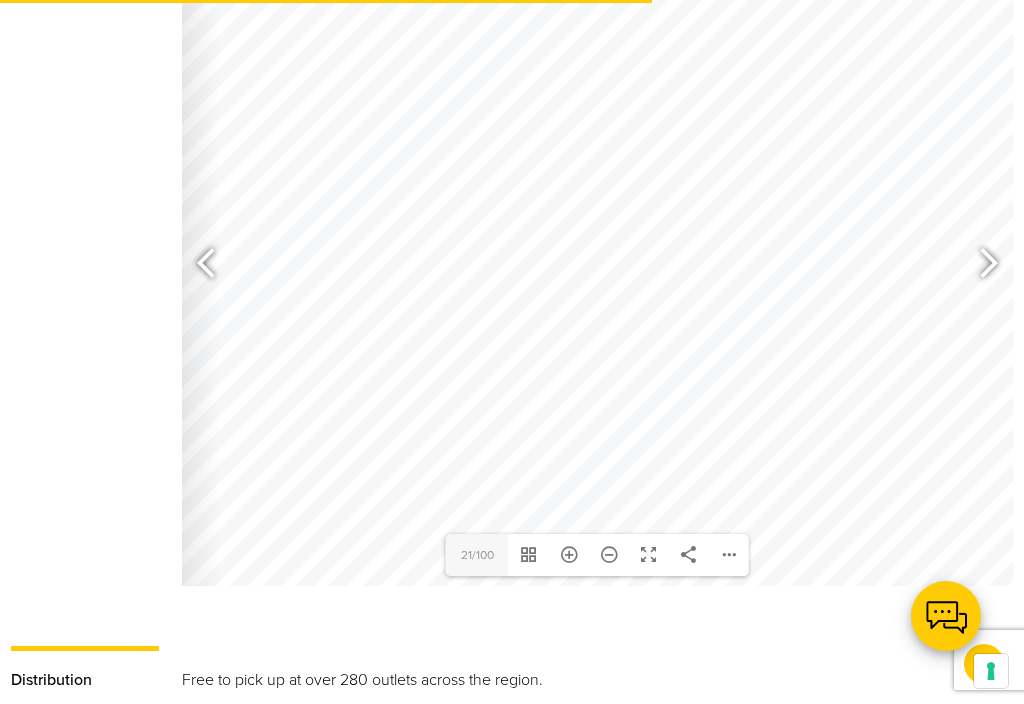click at bounding box center (623, 136) 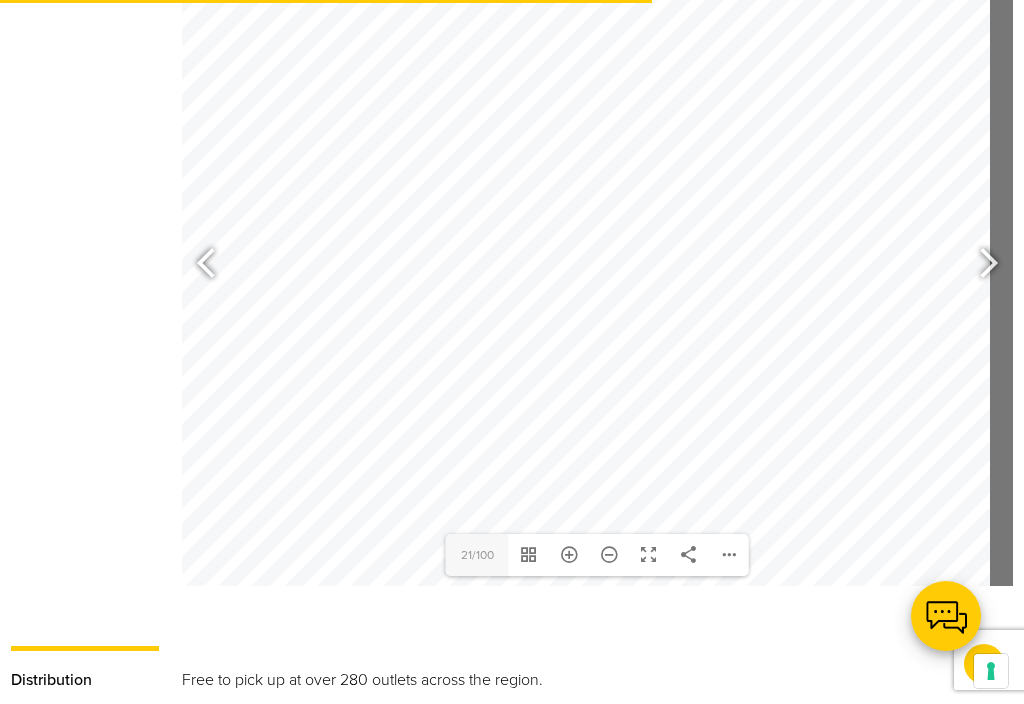 click at bounding box center (980, 266) 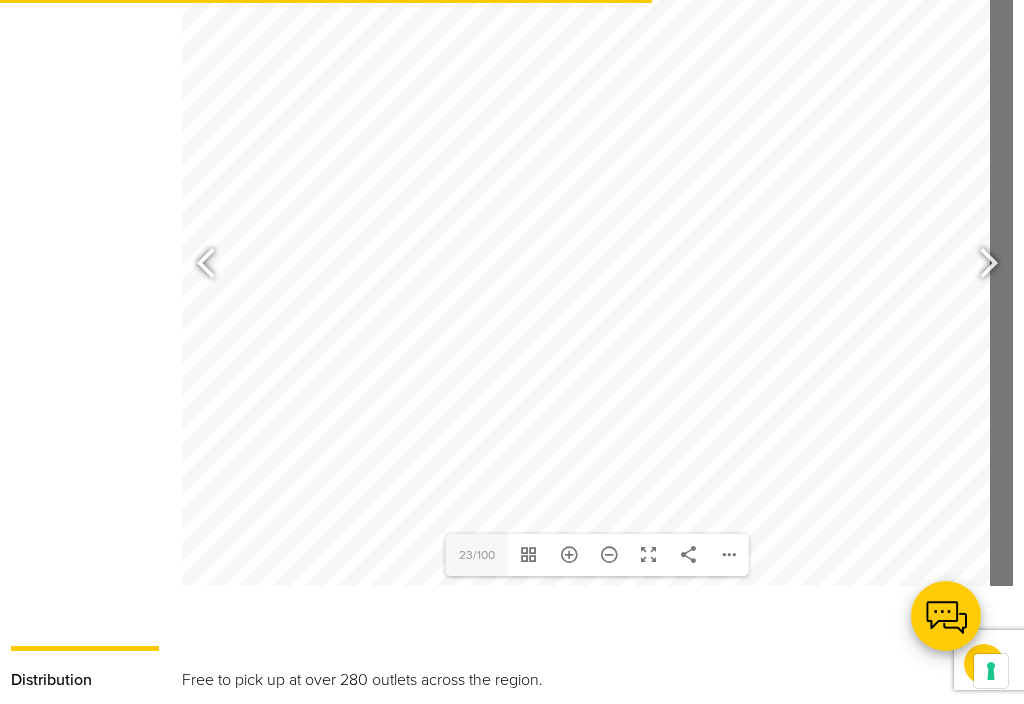 click at bounding box center (980, 266) 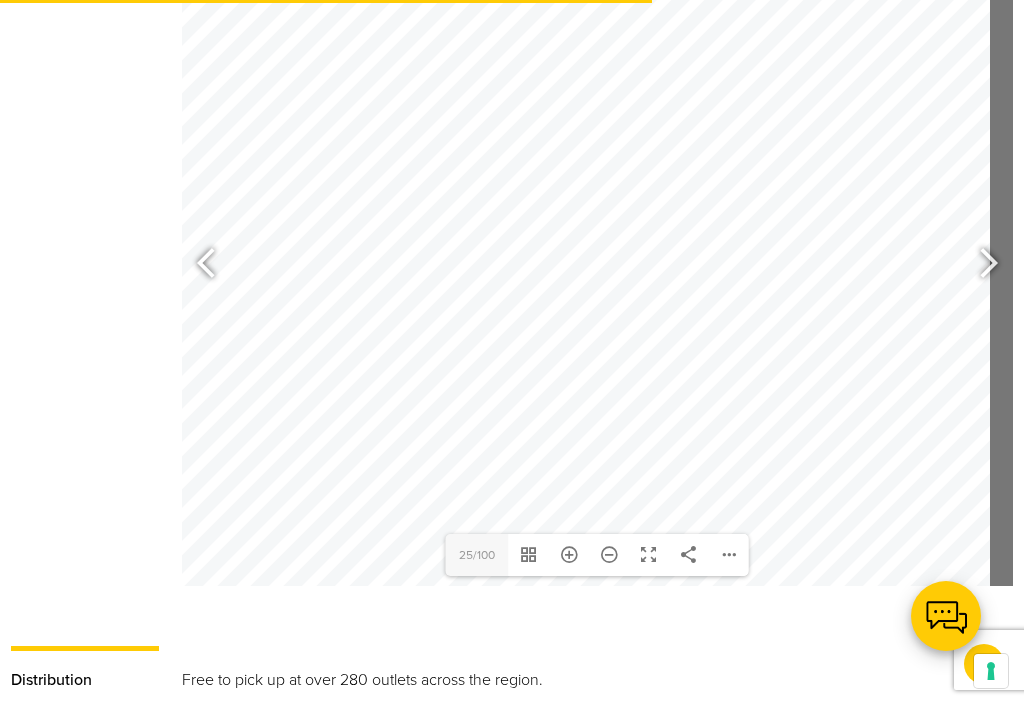 click at bounding box center (980, 266) 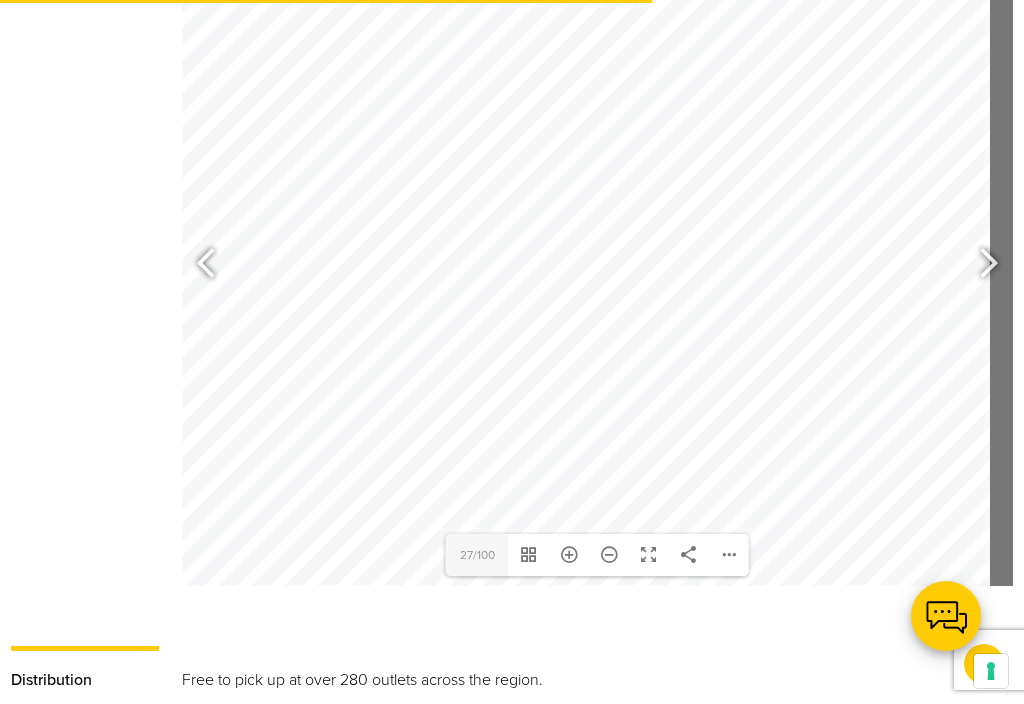 click at bounding box center (534, 280) 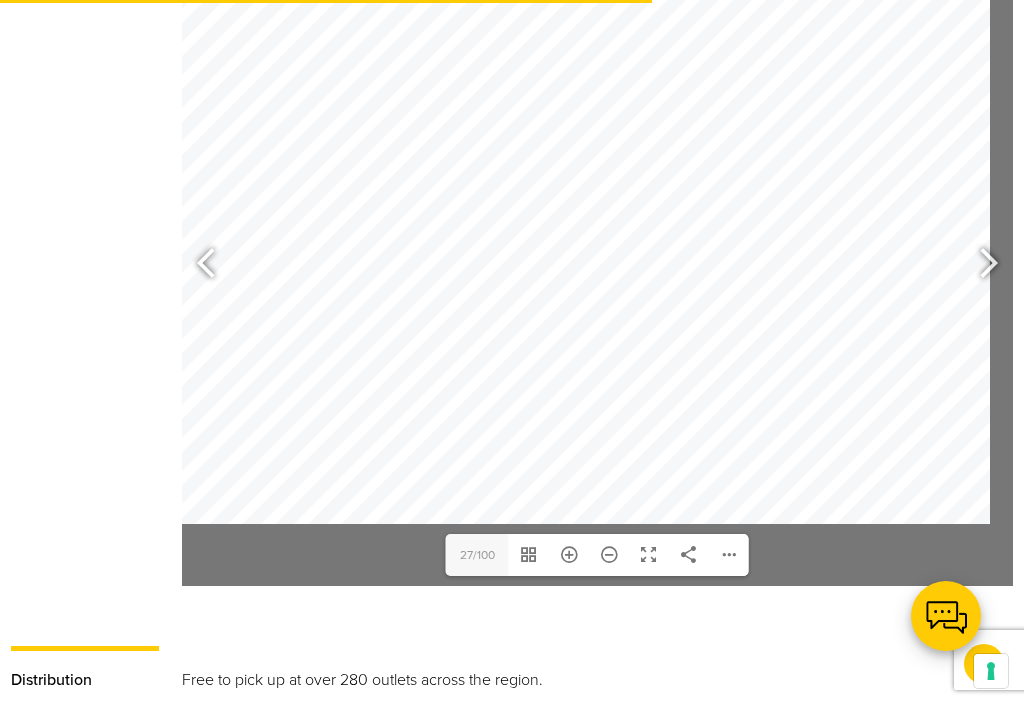click at bounding box center [980, 266] 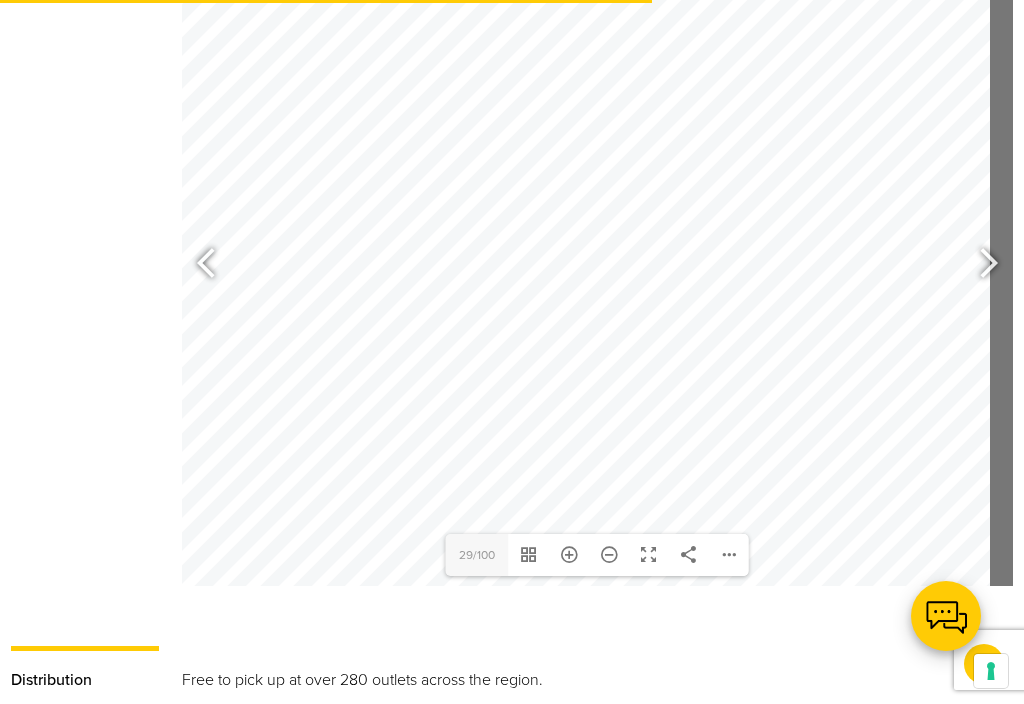 click at bounding box center [980, 266] 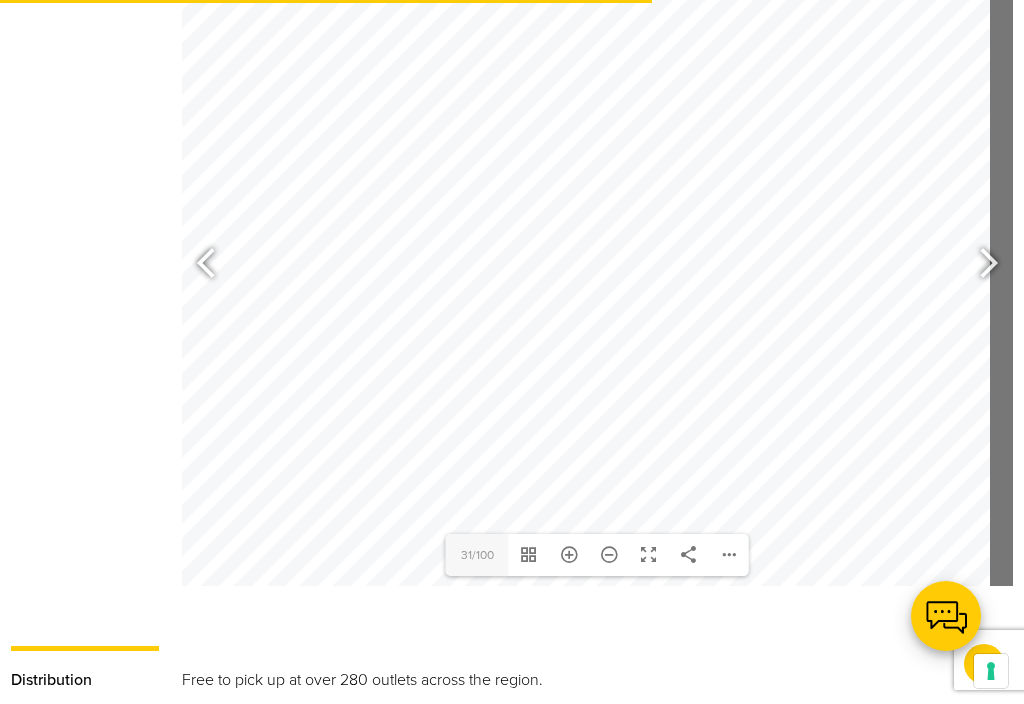 click at bounding box center (980, 266) 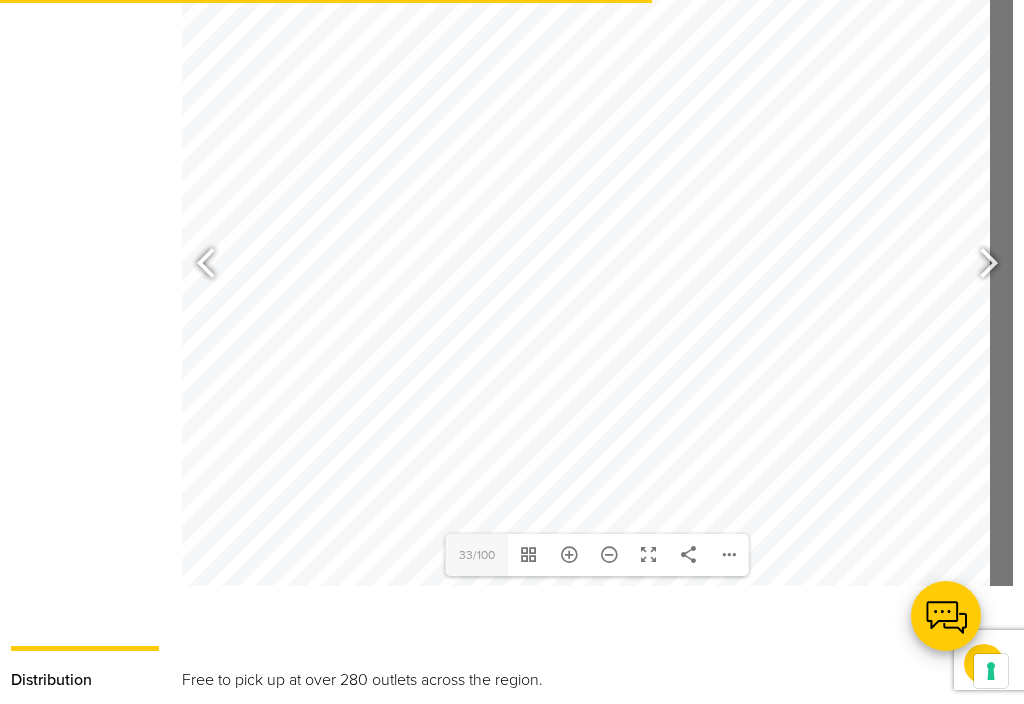 click at bounding box center (980, 266) 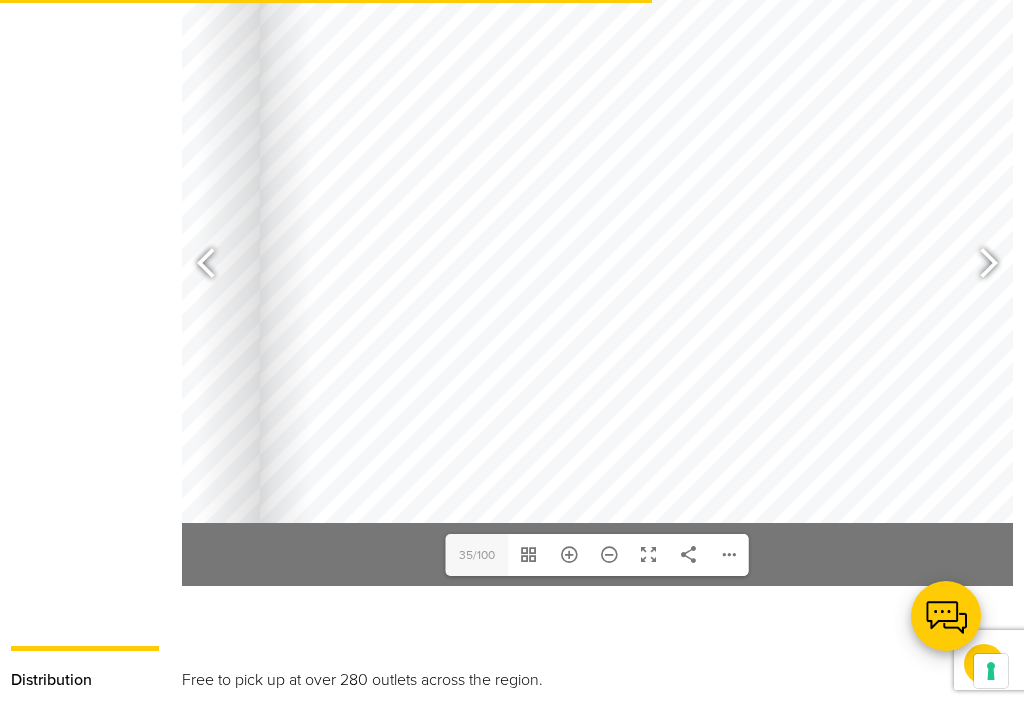 click at bounding box center [980, 266] 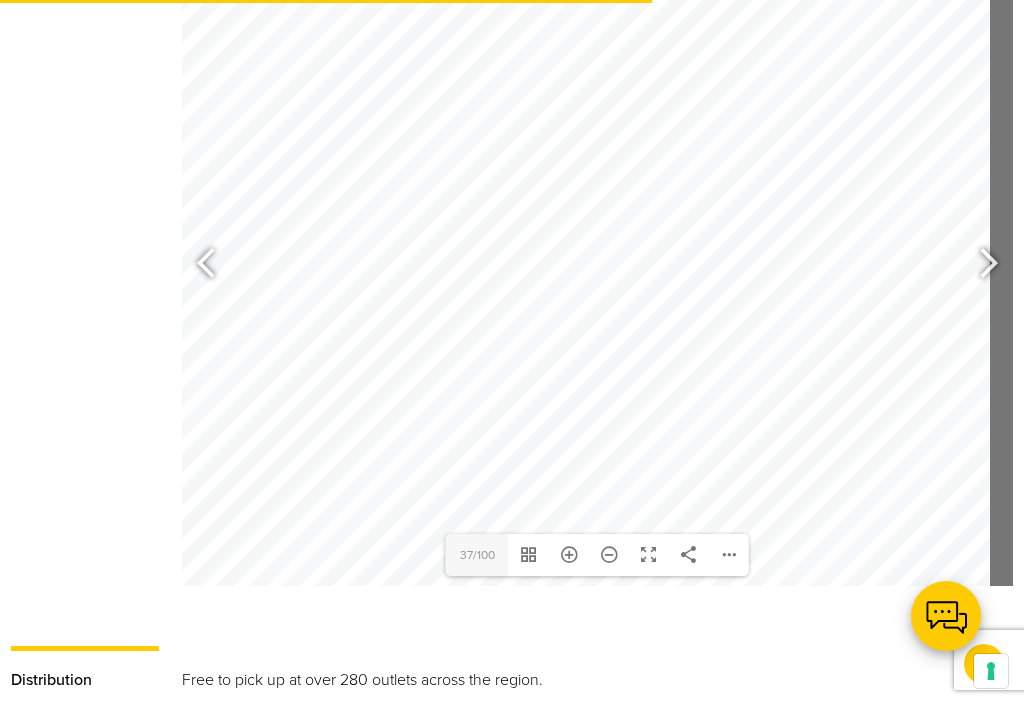 click at bounding box center (215, 266) 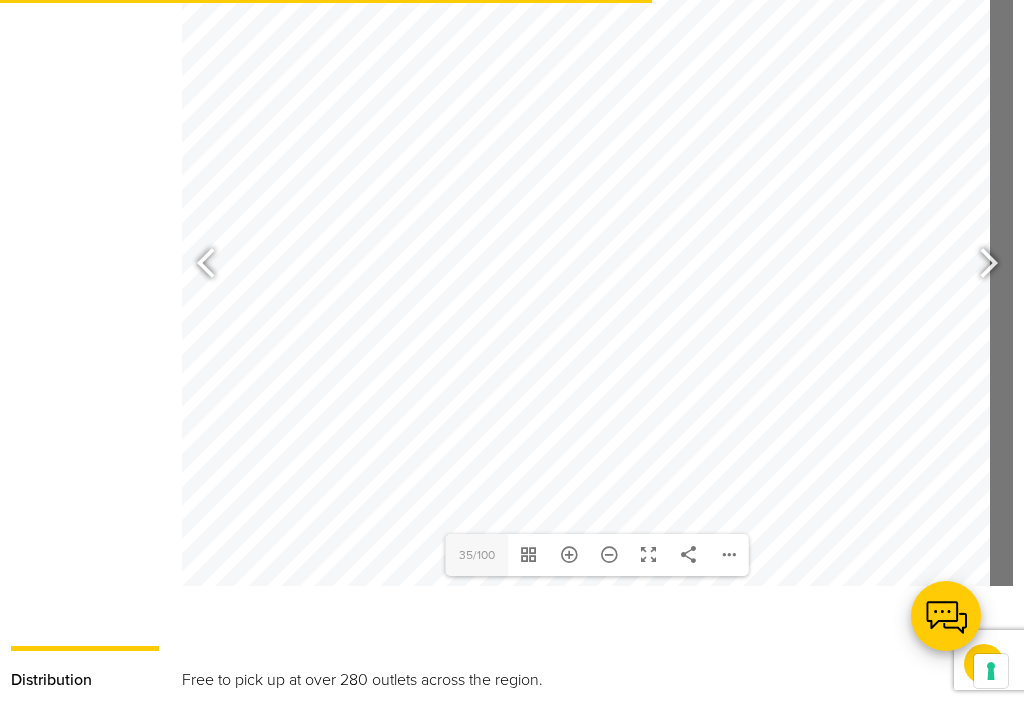 click at bounding box center [980, 266] 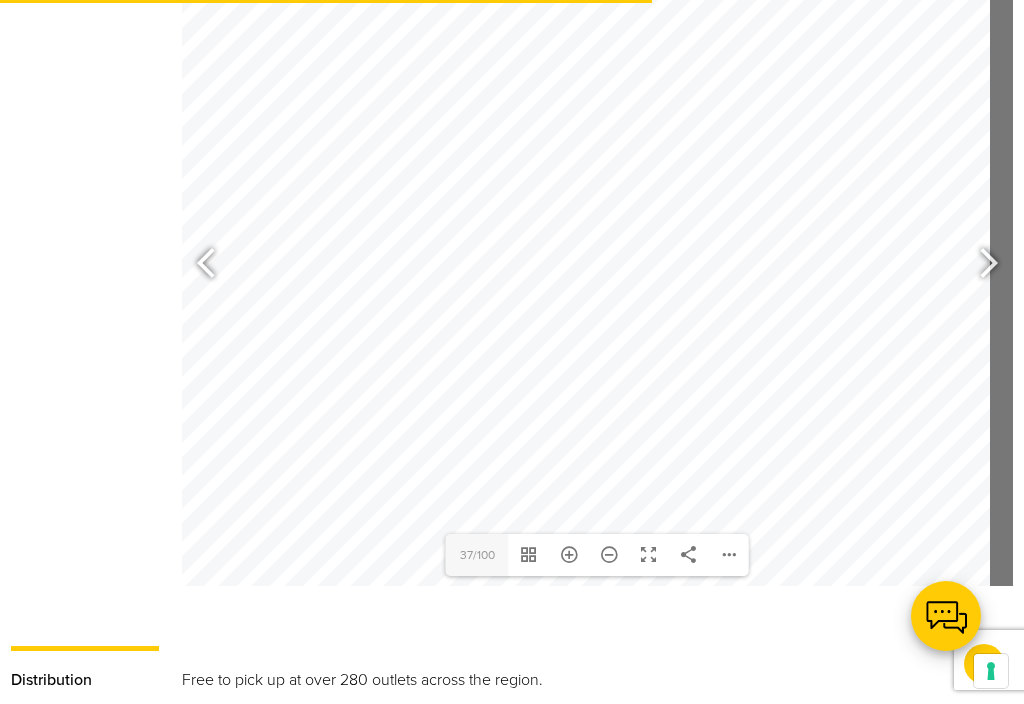 click at bounding box center (980, 266) 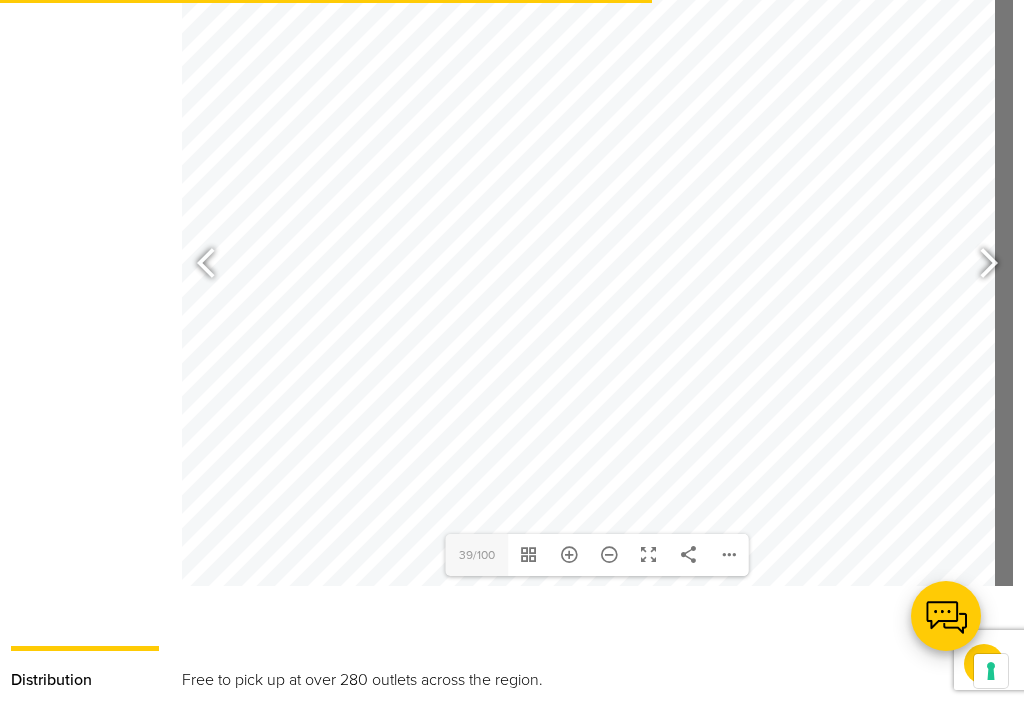 click at bounding box center [980, 266] 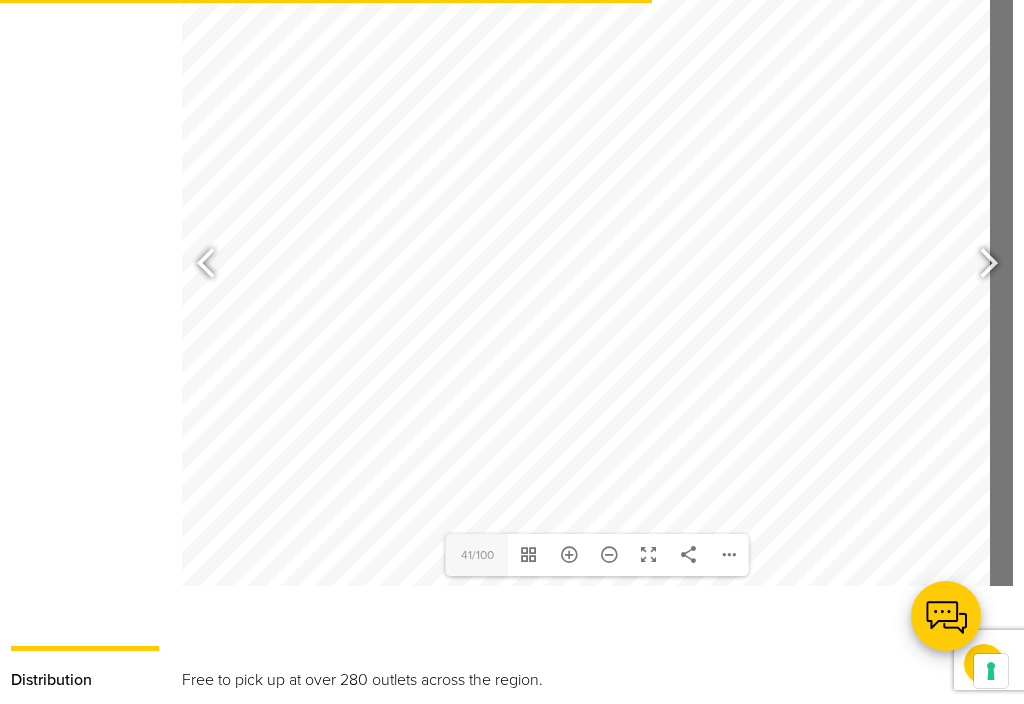 click at bounding box center [980, 266] 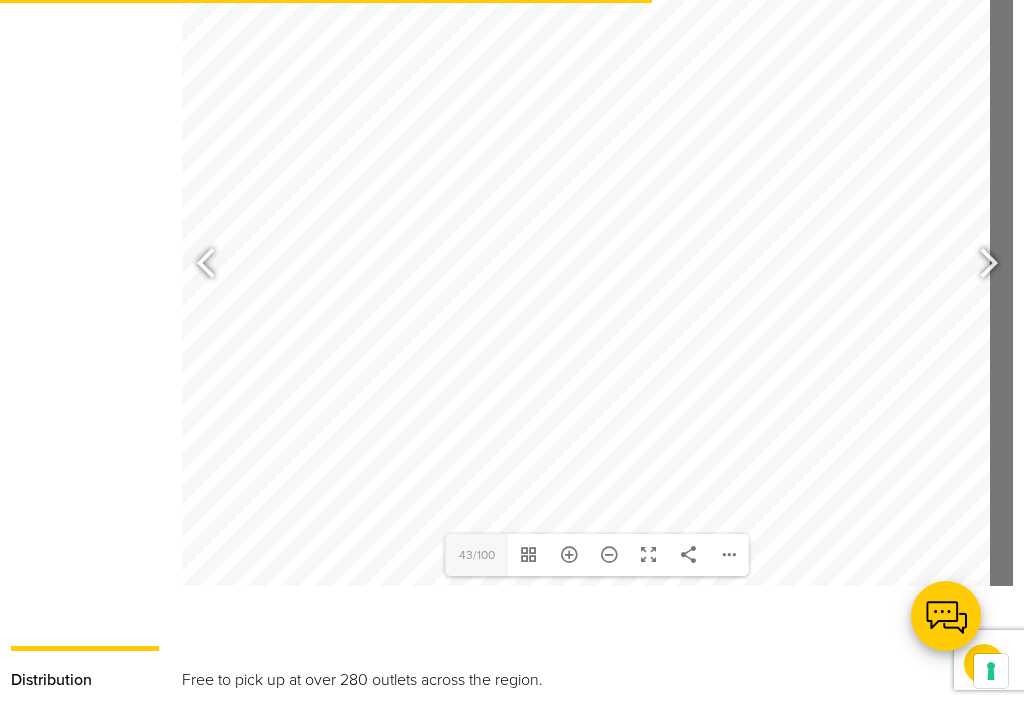 click at bounding box center (534, 606) 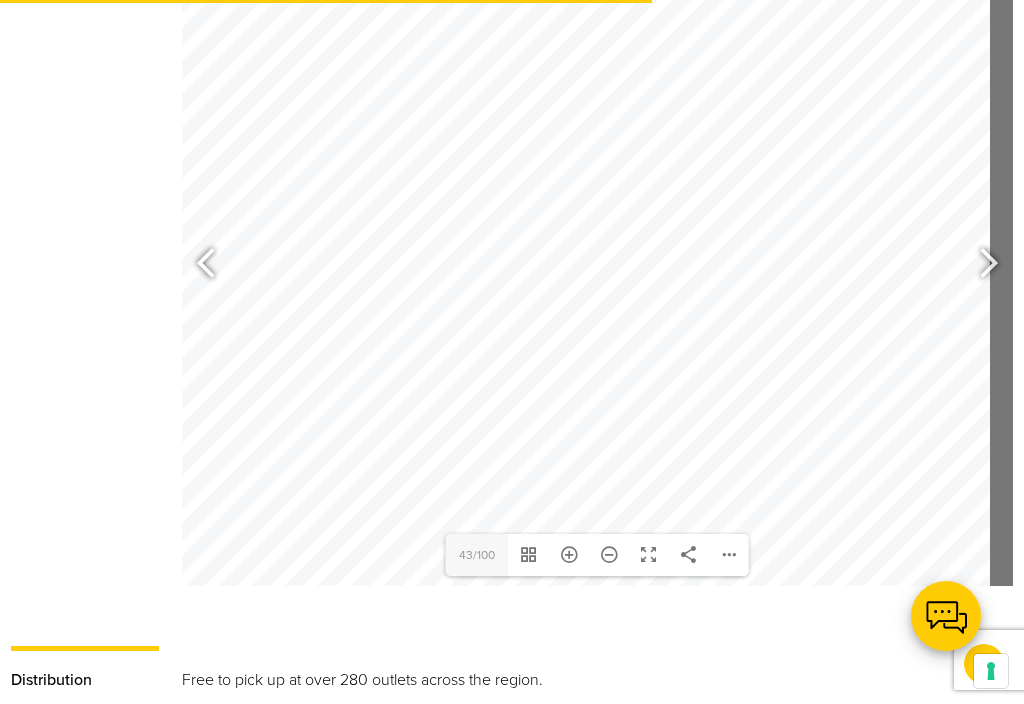 click at bounding box center (980, 266) 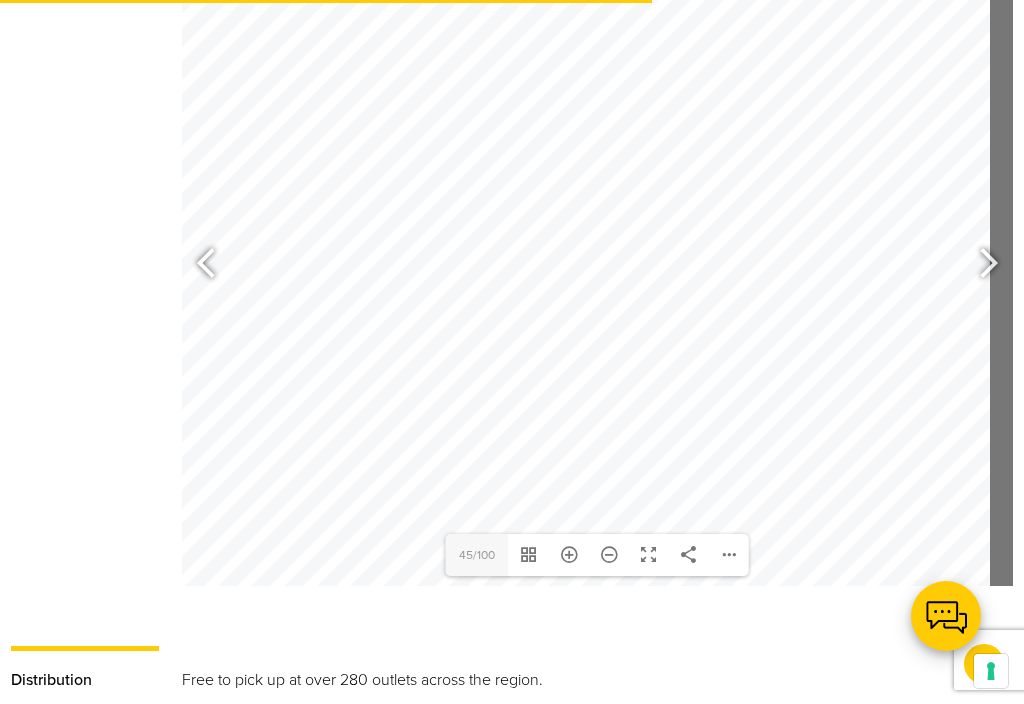 click at bounding box center [980, 266] 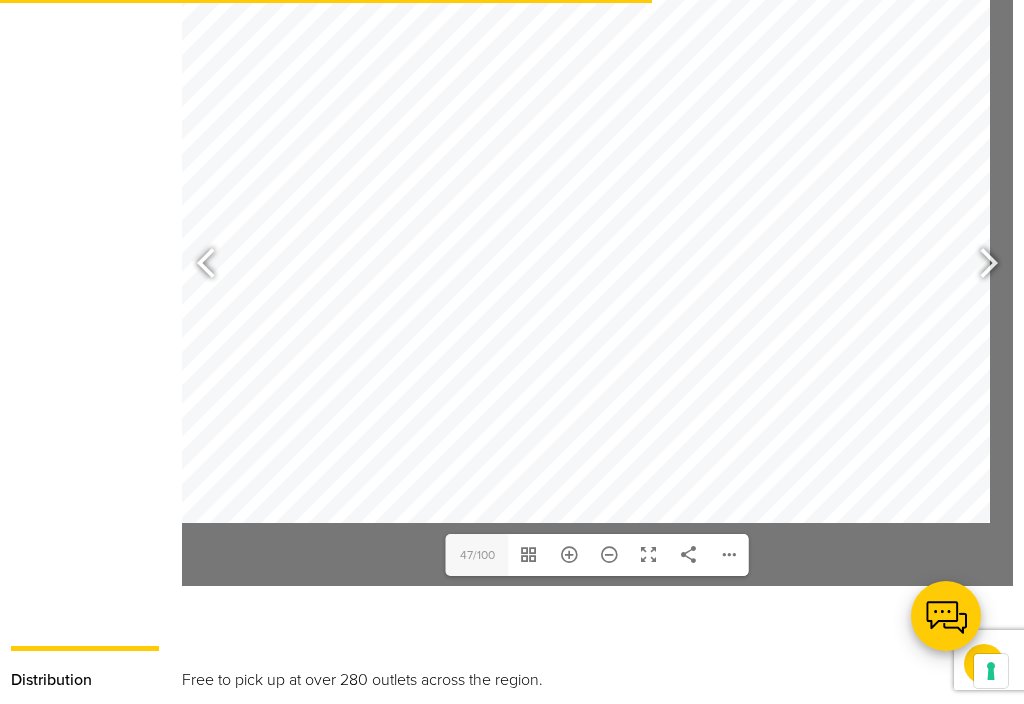 click at bounding box center [980, 266] 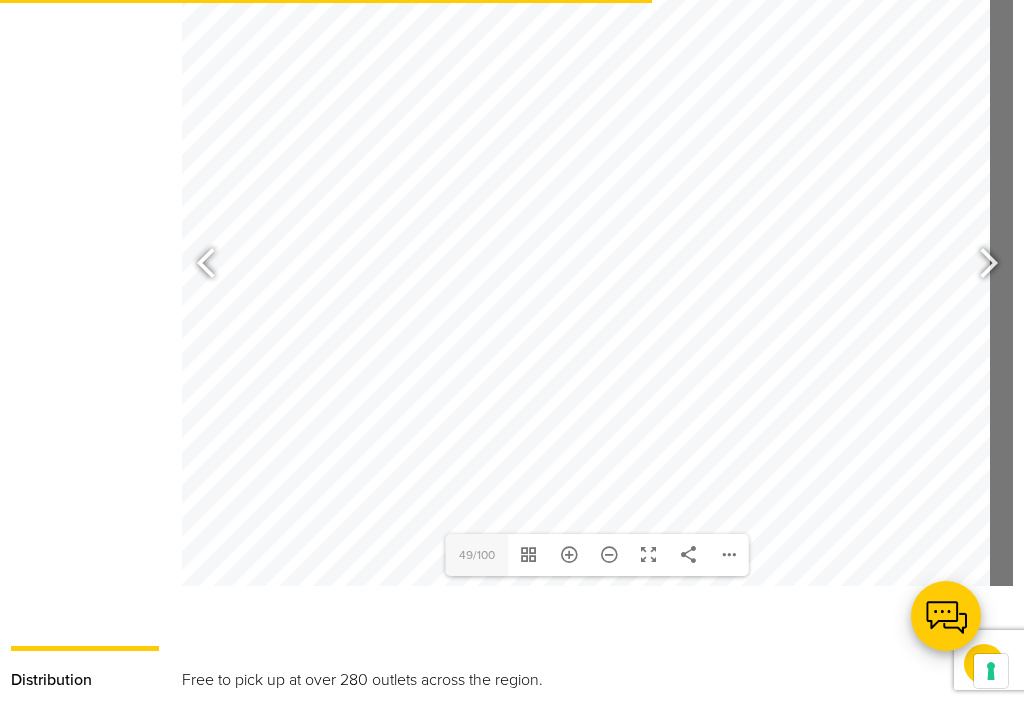 click at bounding box center (988, 266) 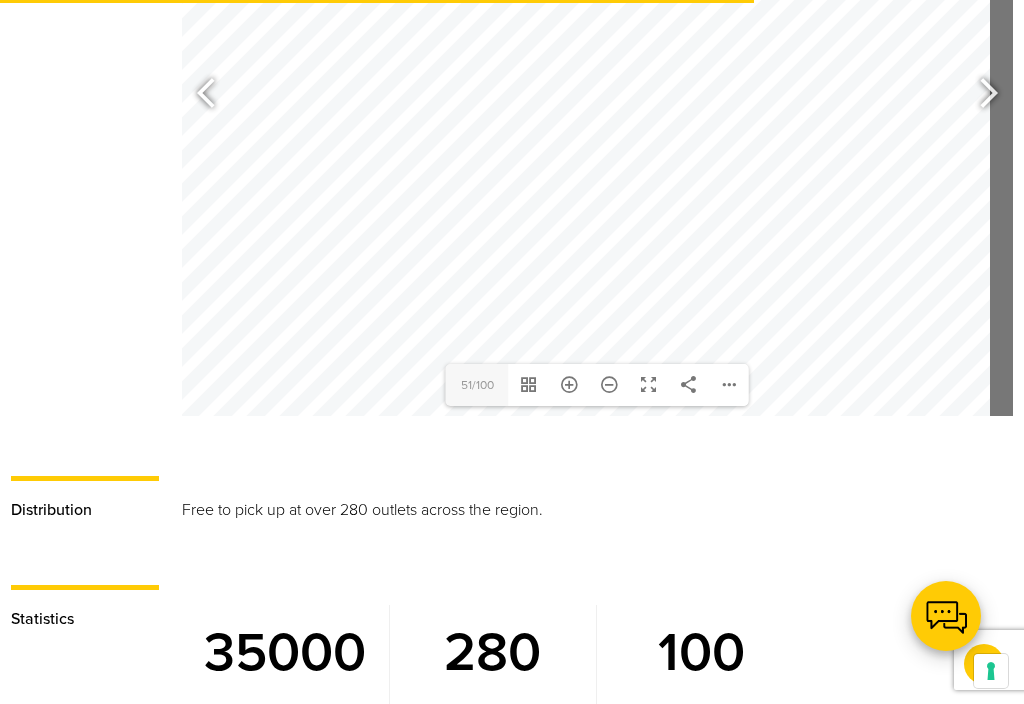 scroll, scrollTop: 1256, scrollLeft: 0, axis: vertical 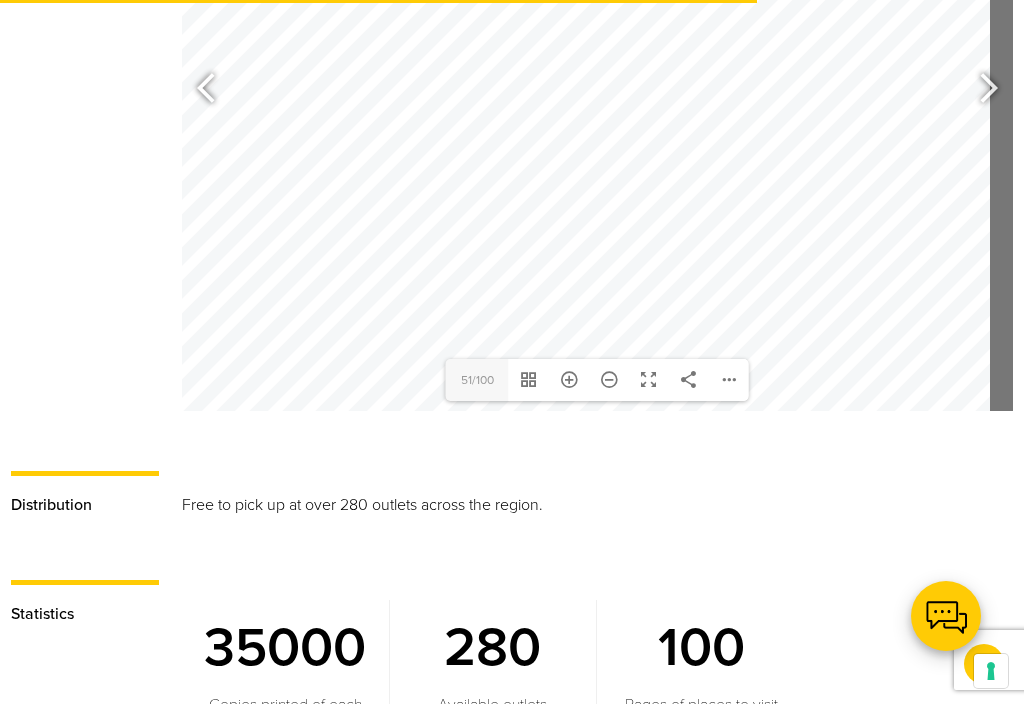 click at bounding box center [980, 91] 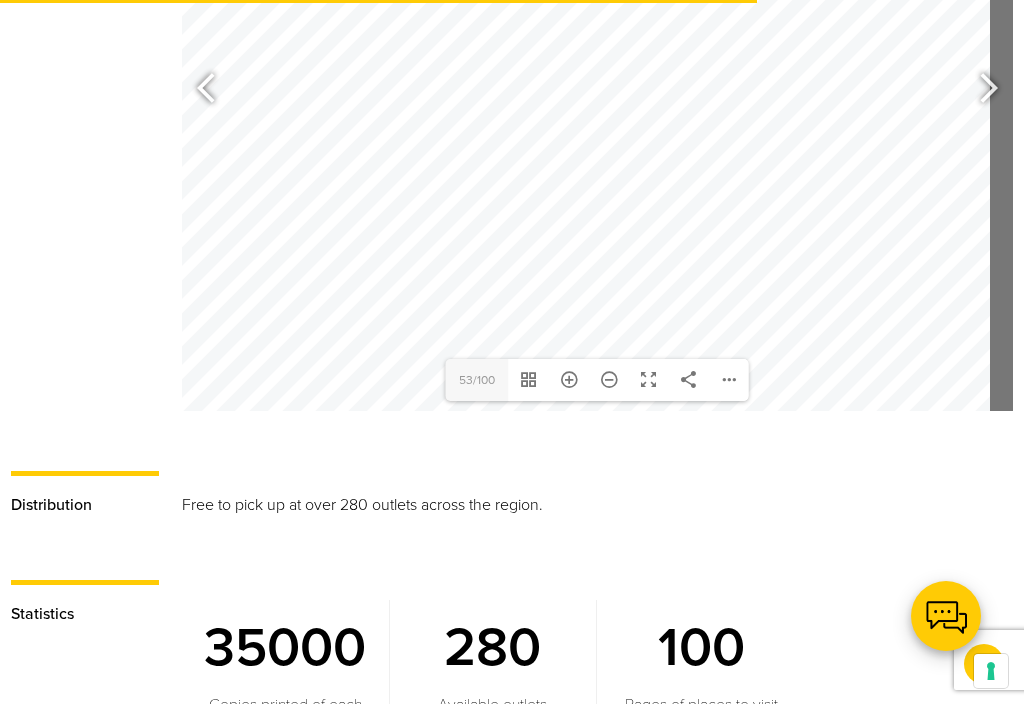 click at bounding box center [988, 91] 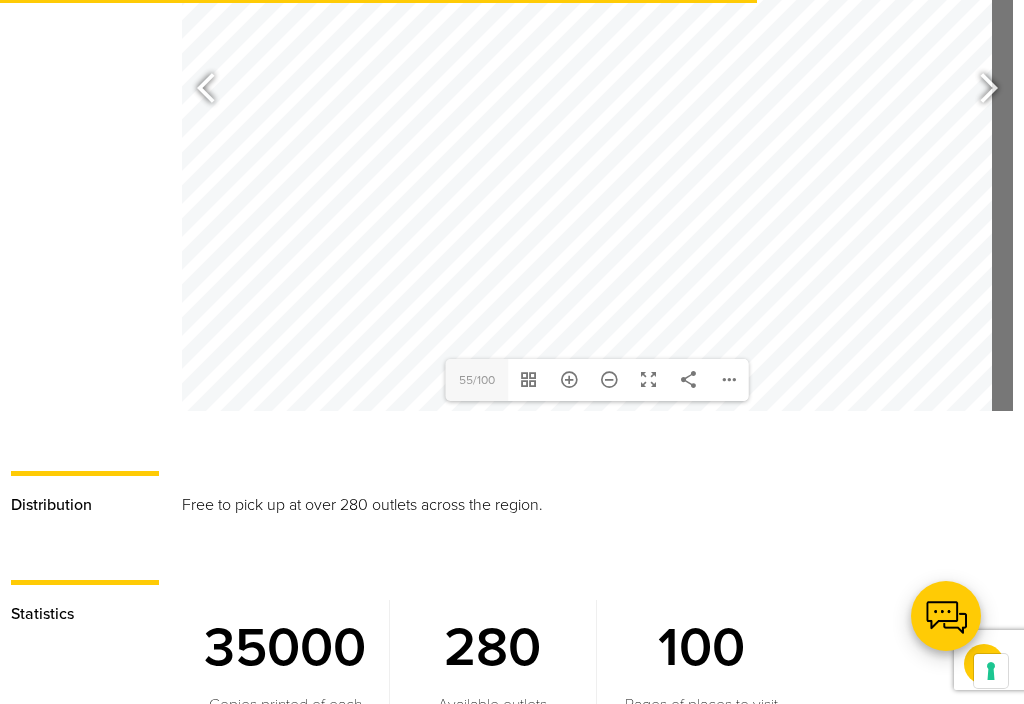 click at bounding box center [980, 91] 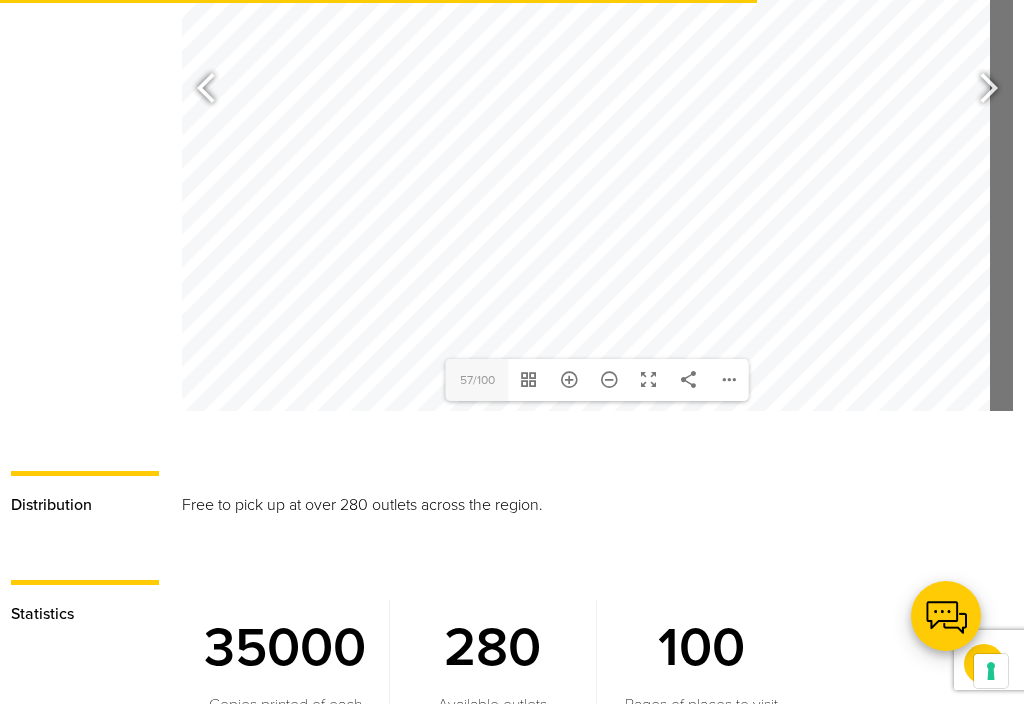 click at bounding box center [980, 91] 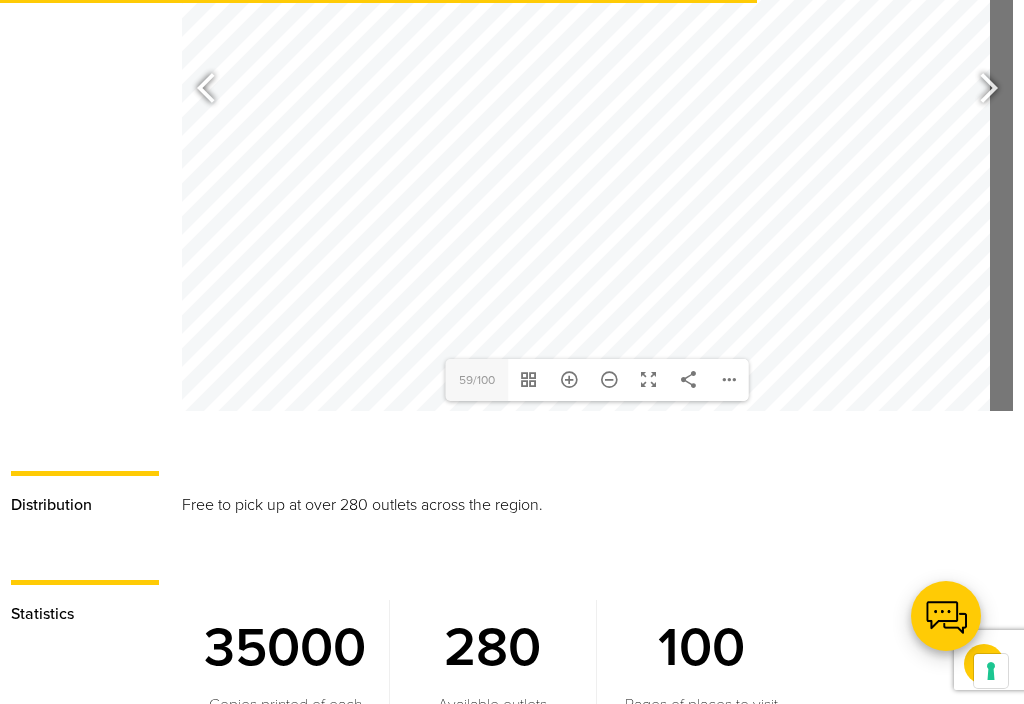 click at bounding box center [980, 91] 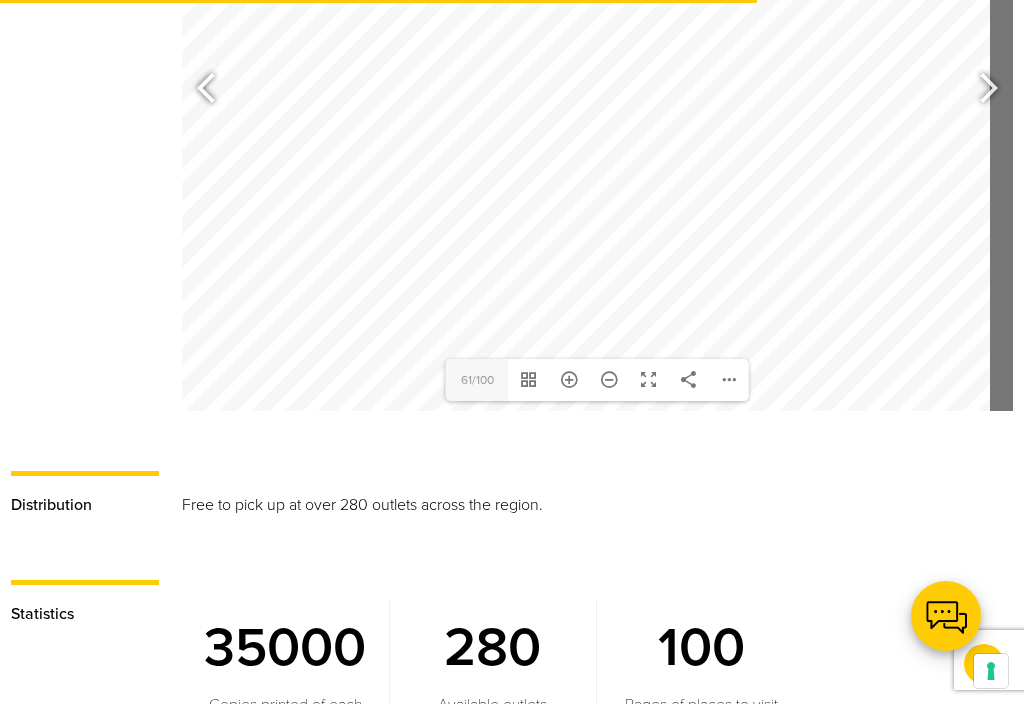 click at bounding box center (980, 91) 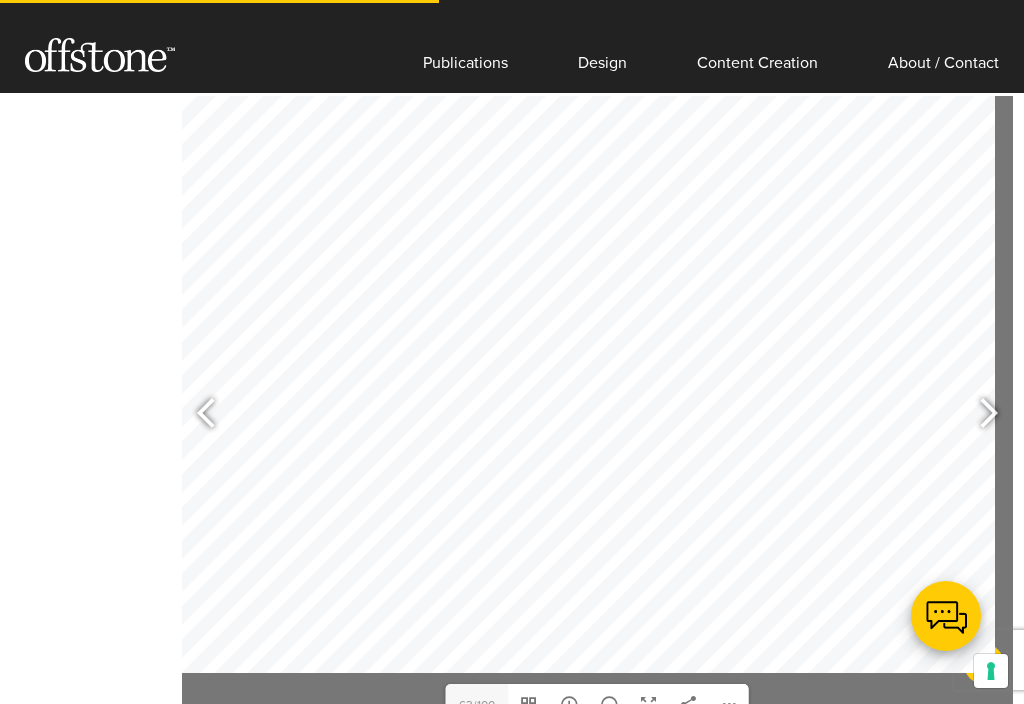scroll, scrollTop: 729, scrollLeft: 0, axis: vertical 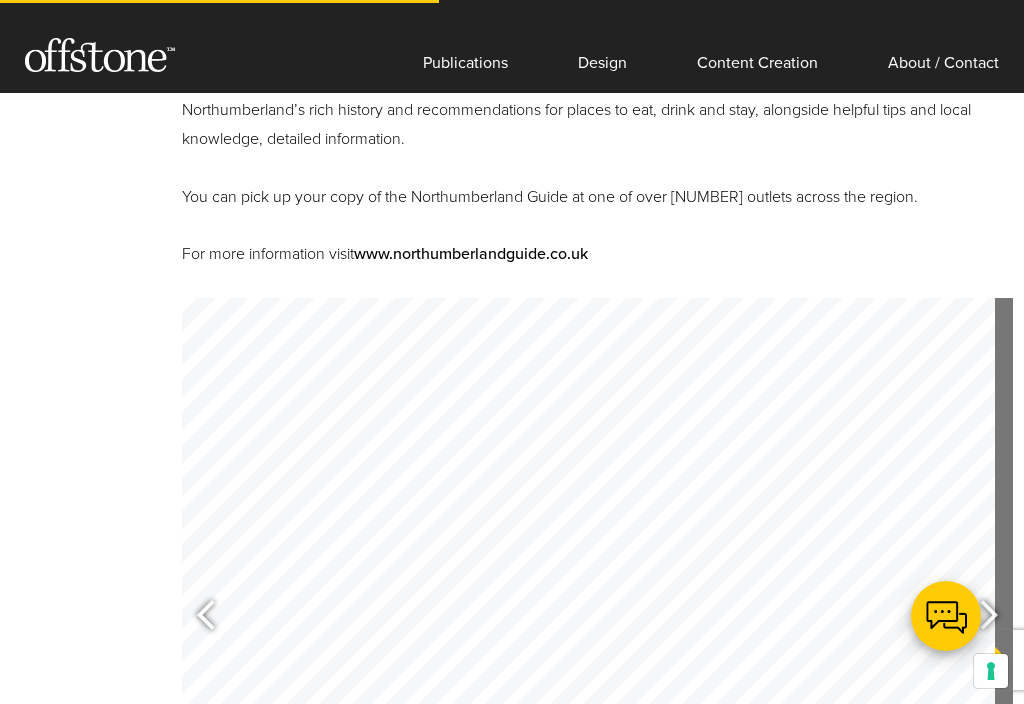 click at bounding box center [980, 618] 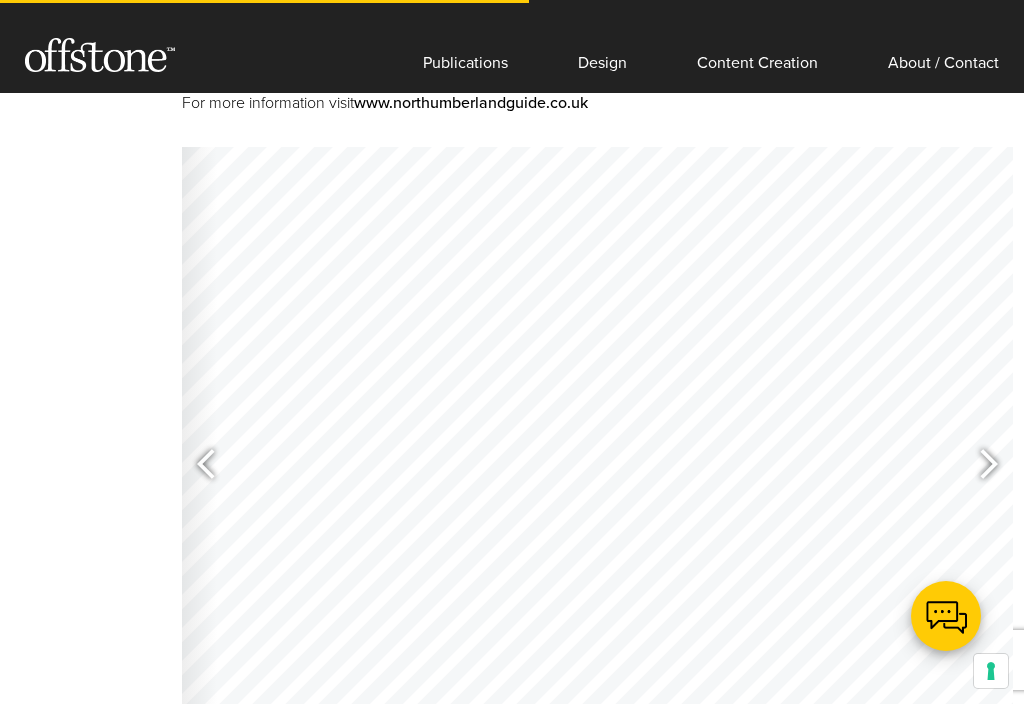 scroll, scrollTop: 877, scrollLeft: 0, axis: vertical 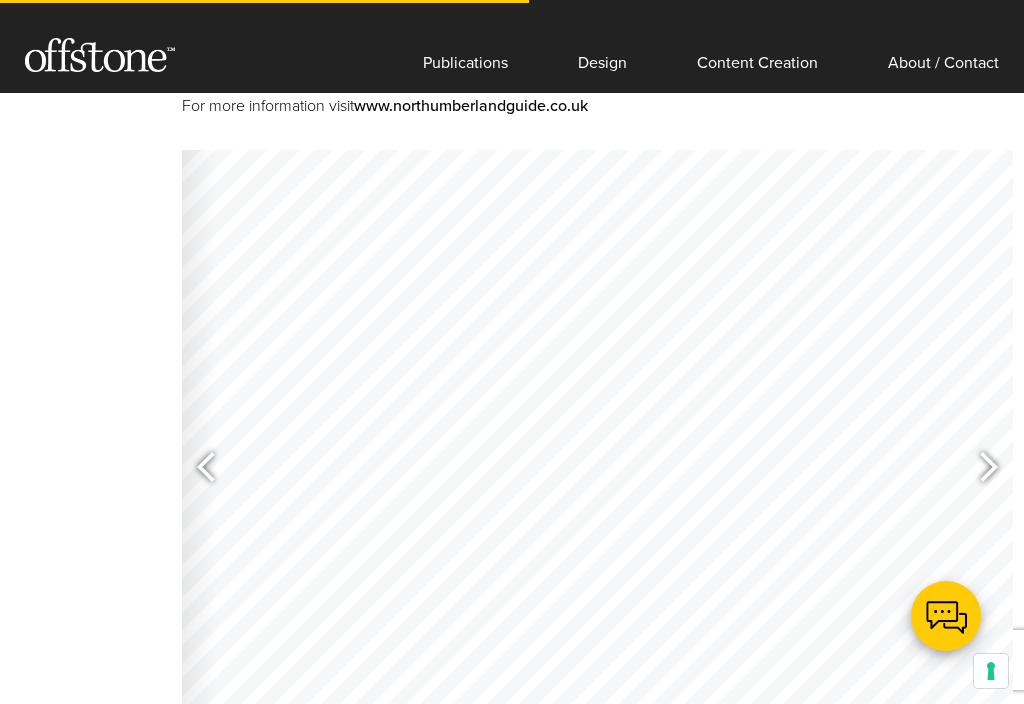 click at bounding box center [988, 470] 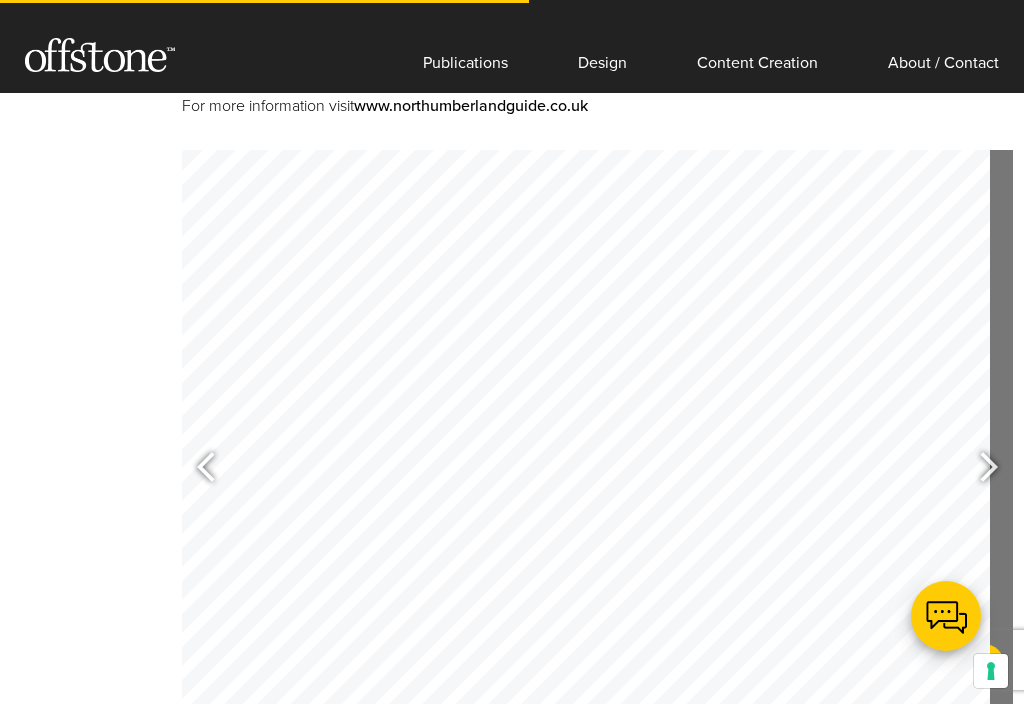 click at bounding box center (980, 470) 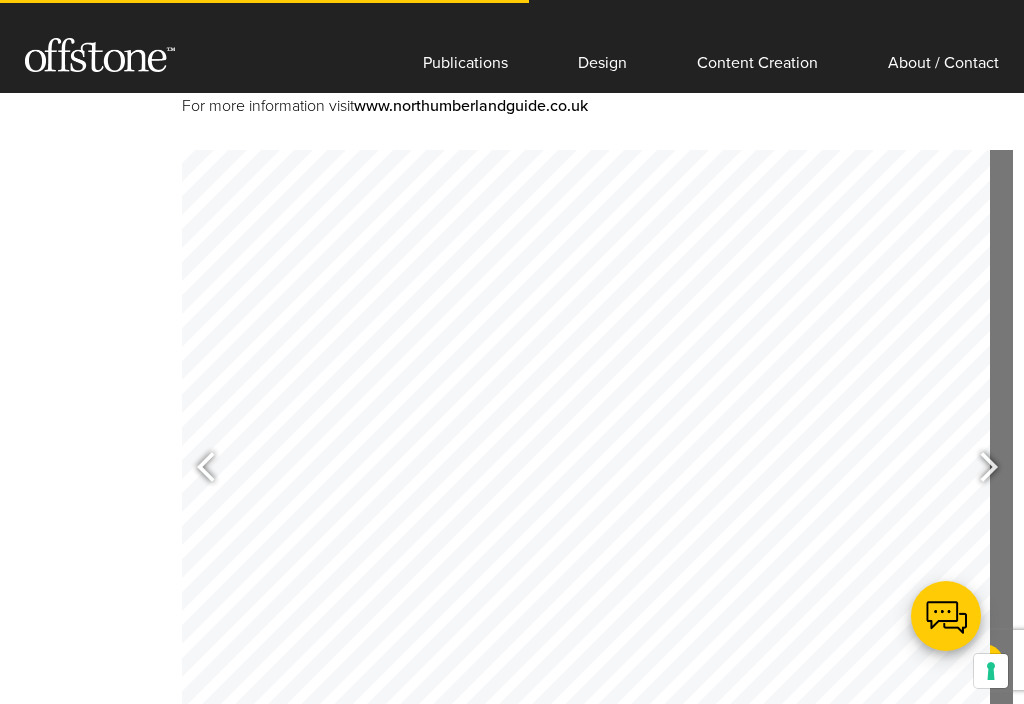 click at bounding box center (980, 470) 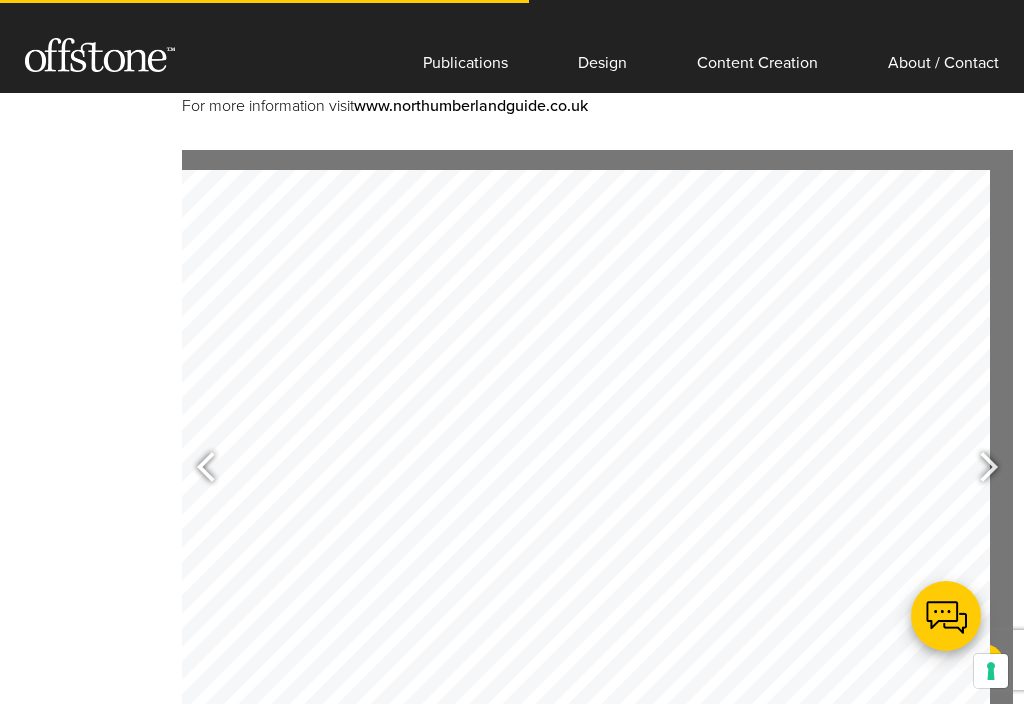 click at bounding box center (980, 470) 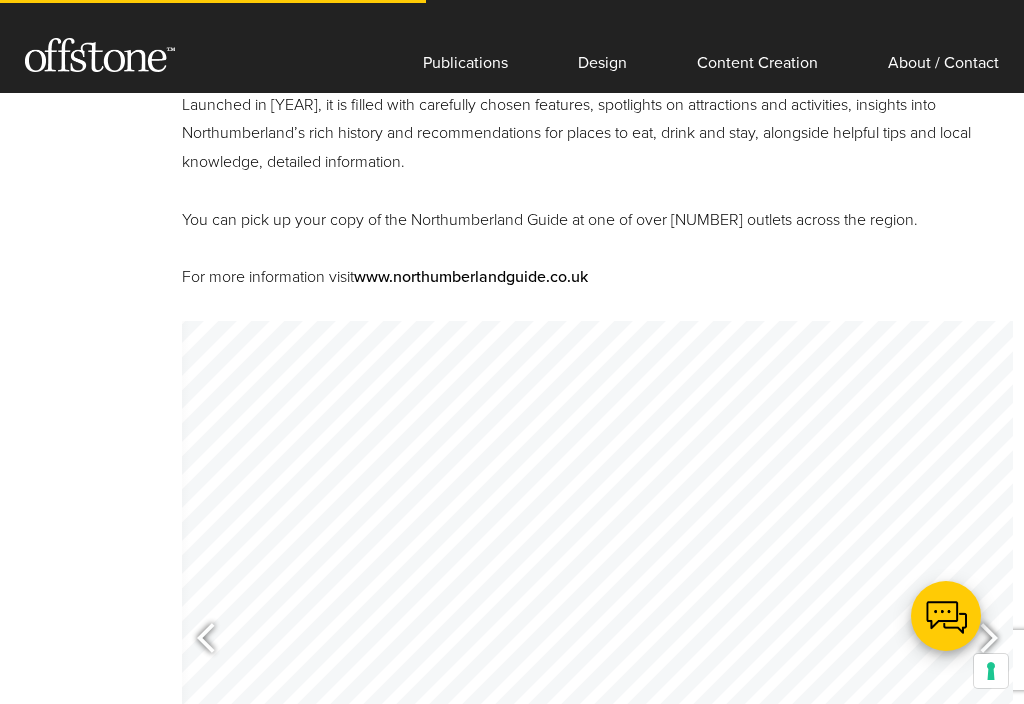 scroll, scrollTop: 849, scrollLeft: 0, axis: vertical 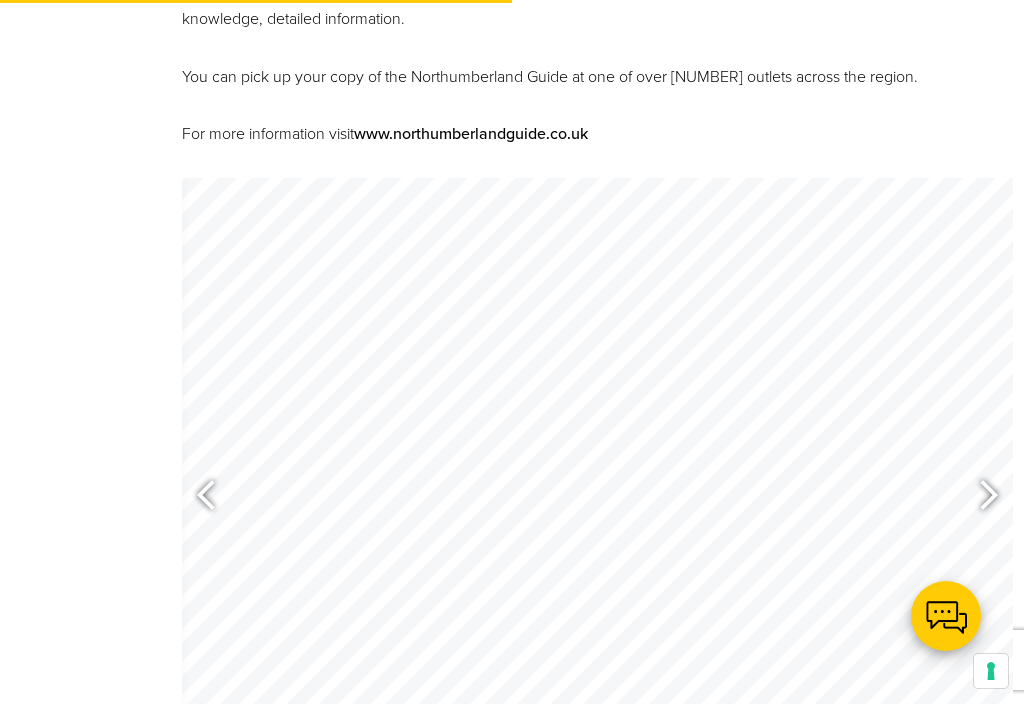 click at bounding box center (980, 498) 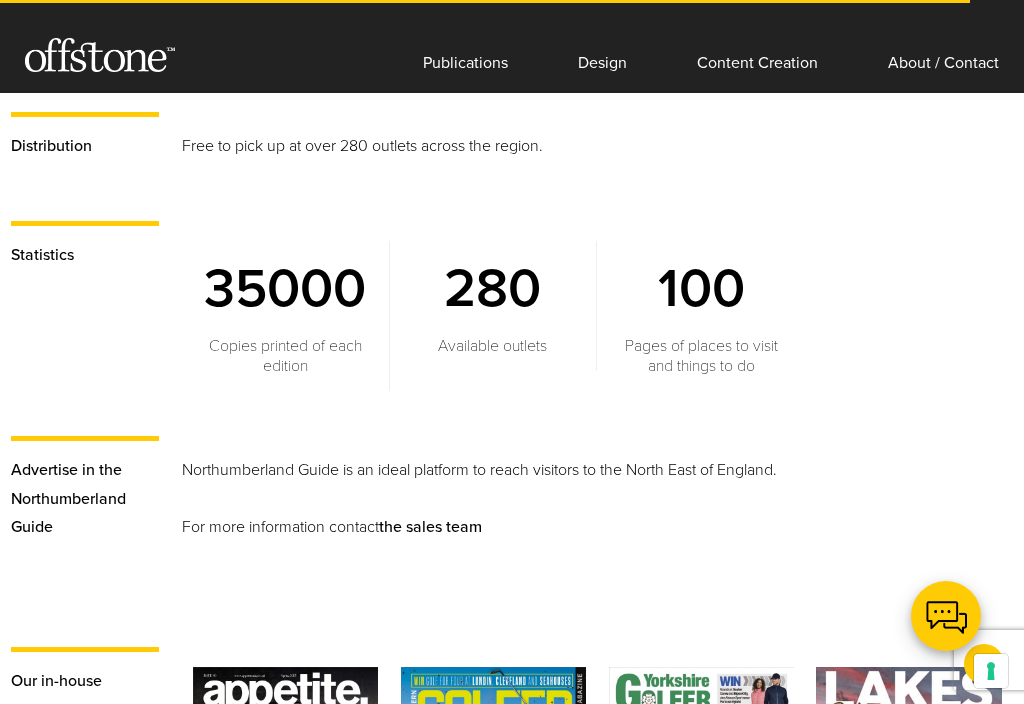 scroll, scrollTop: 1017, scrollLeft: 0, axis: vertical 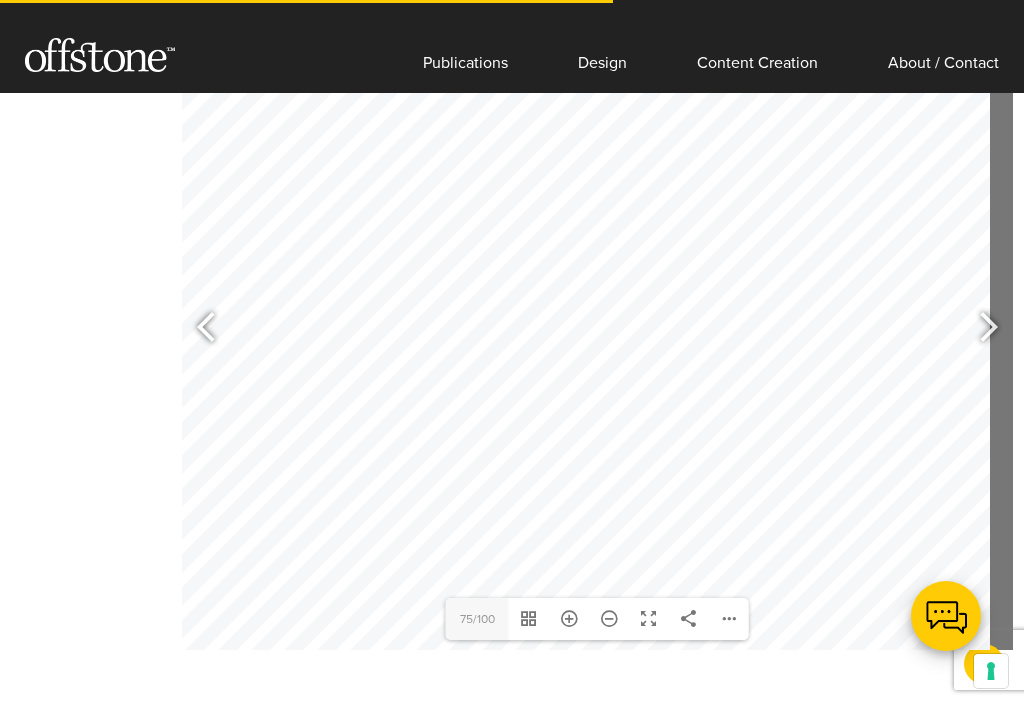 click at bounding box center [980, 330] 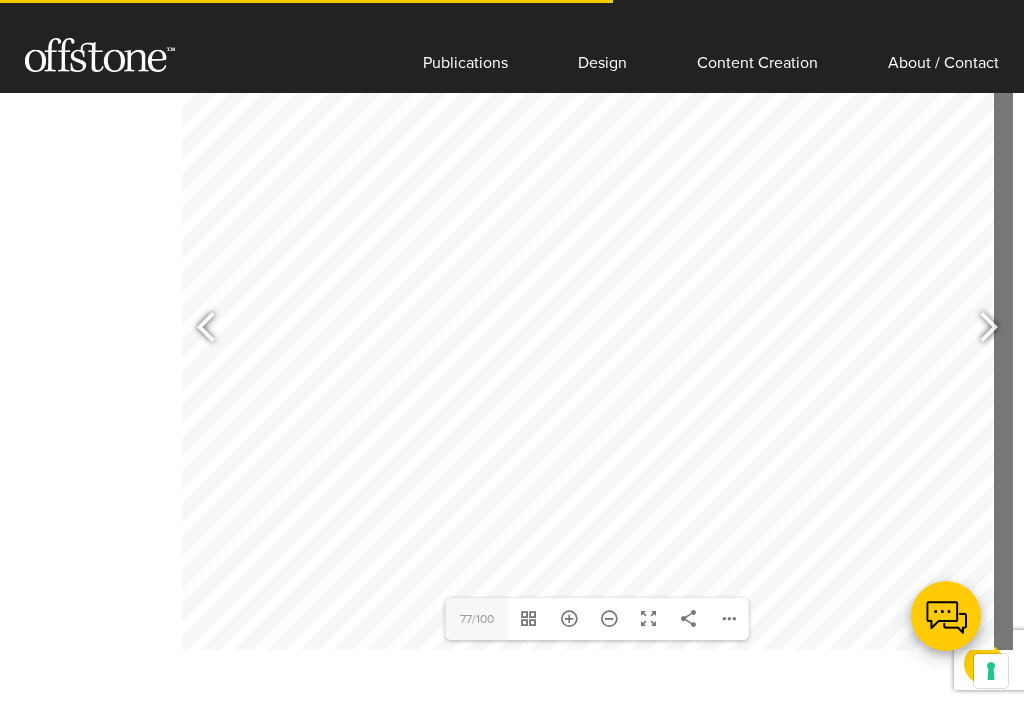 click at bounding box center (980, 330) 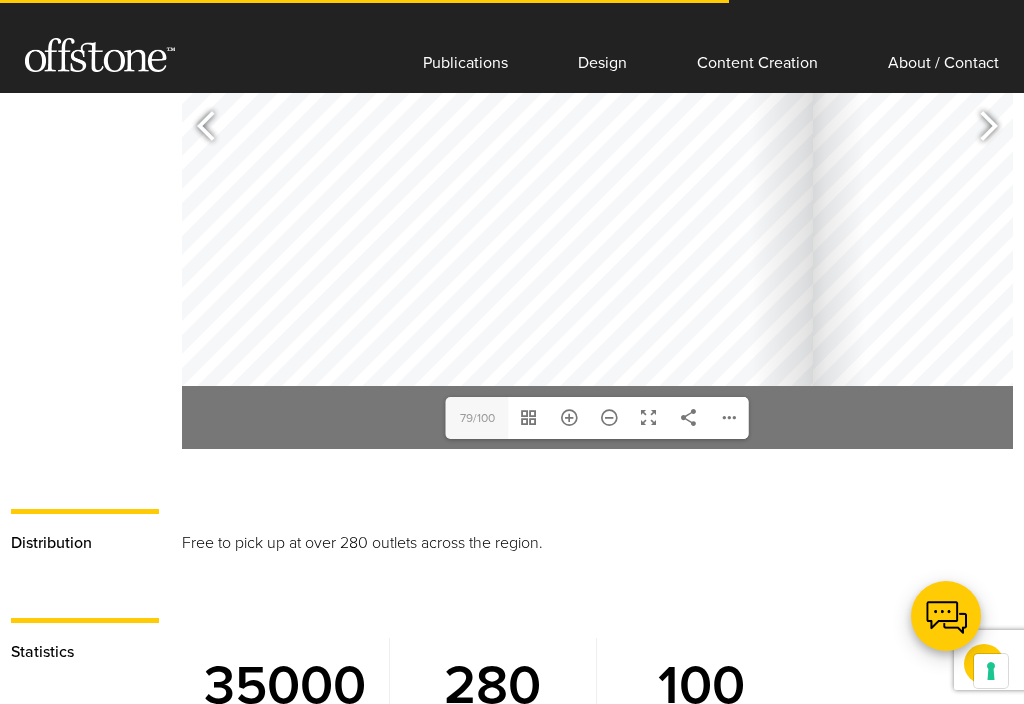 scroll, scrollTop: 1193, scrollLeft: 0, axis: vertical 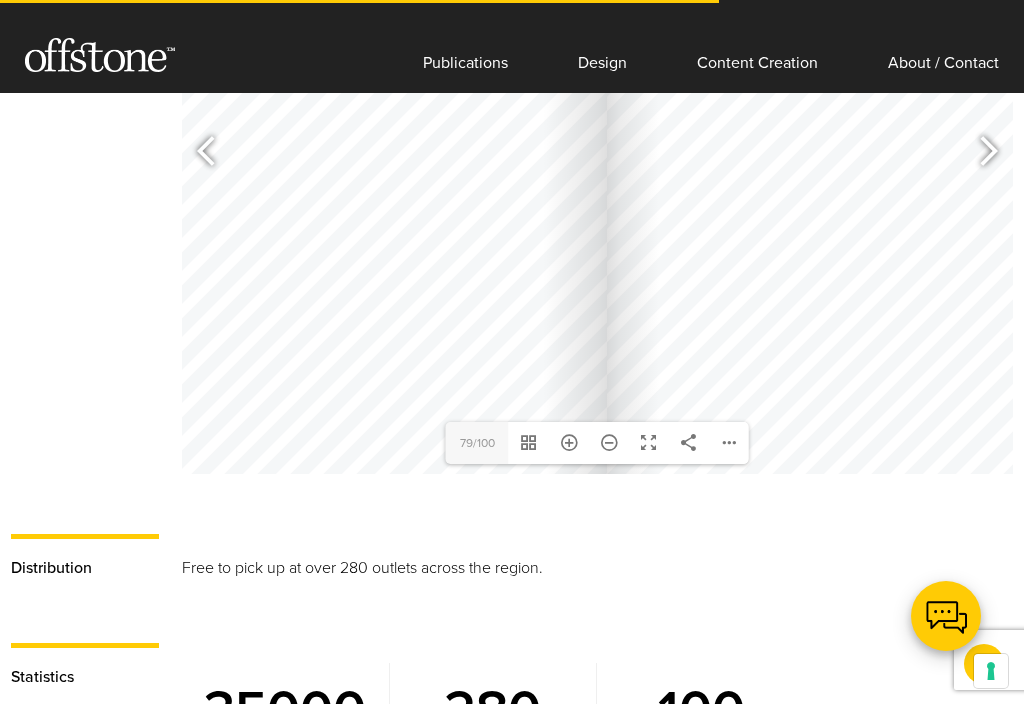 click at bounding box center (980, 154) 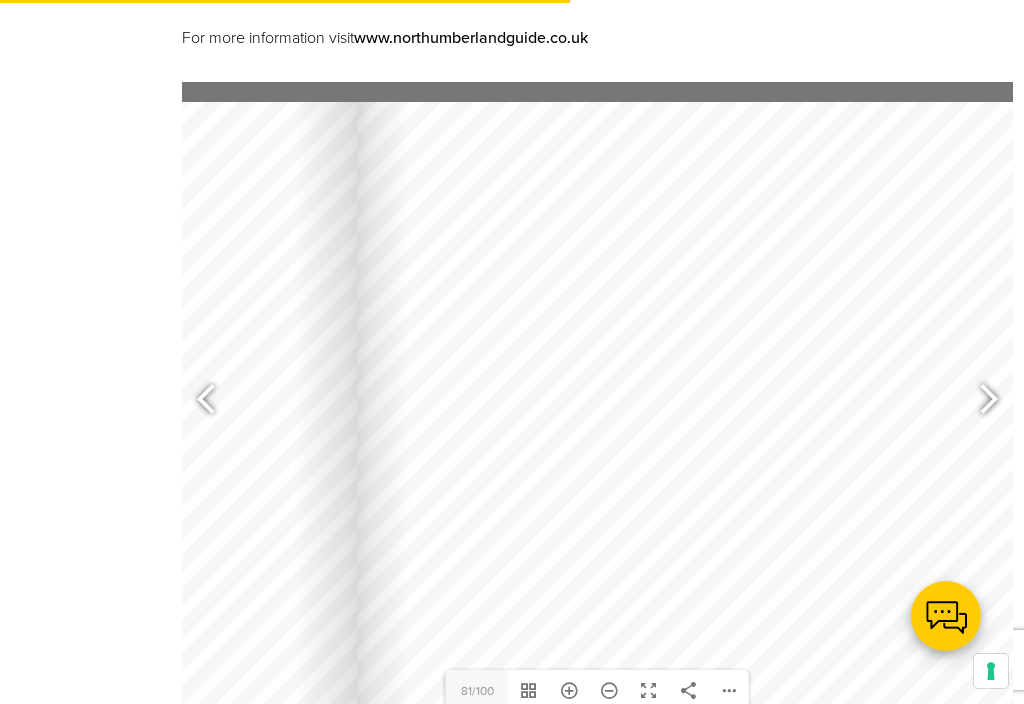 scroll, scrollTop: 1010, scrollLeft: 0, axis: vertical 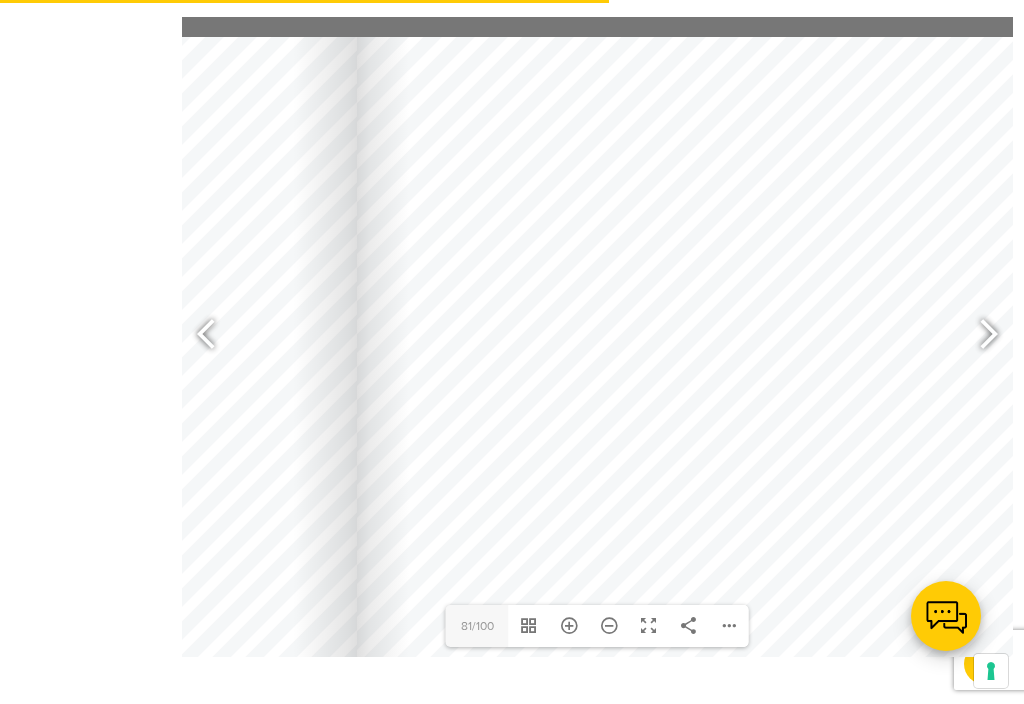 click at bounding box center [980, 337] 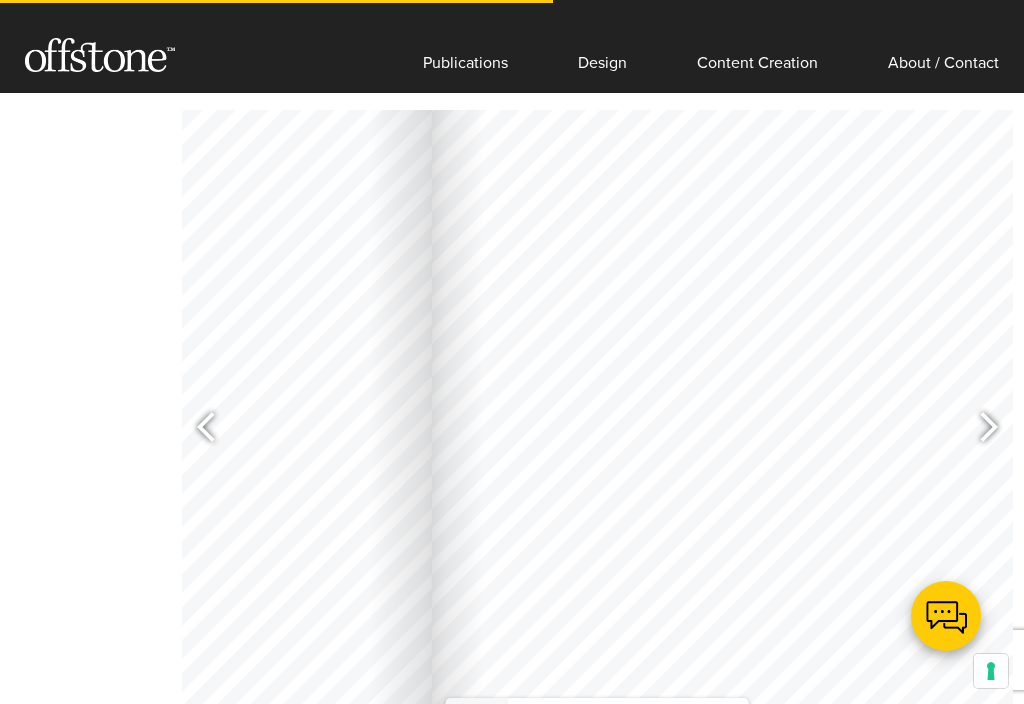 scroll, scrollTop: 916, scrollLeft: 0, axis: vertical 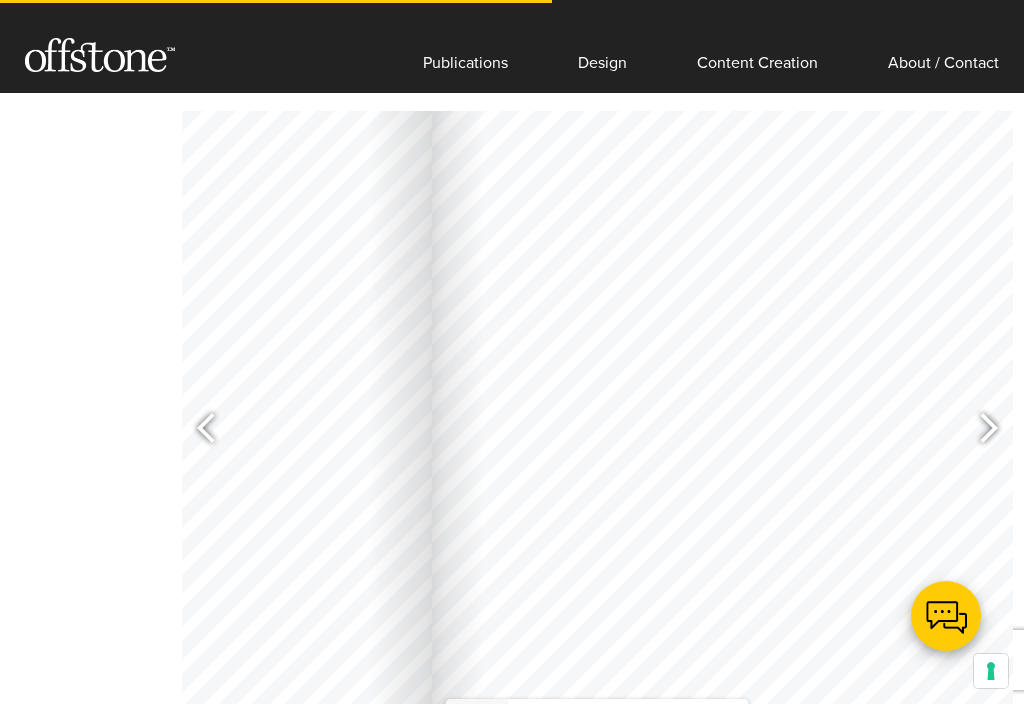 click at bounding box center [980, 431] 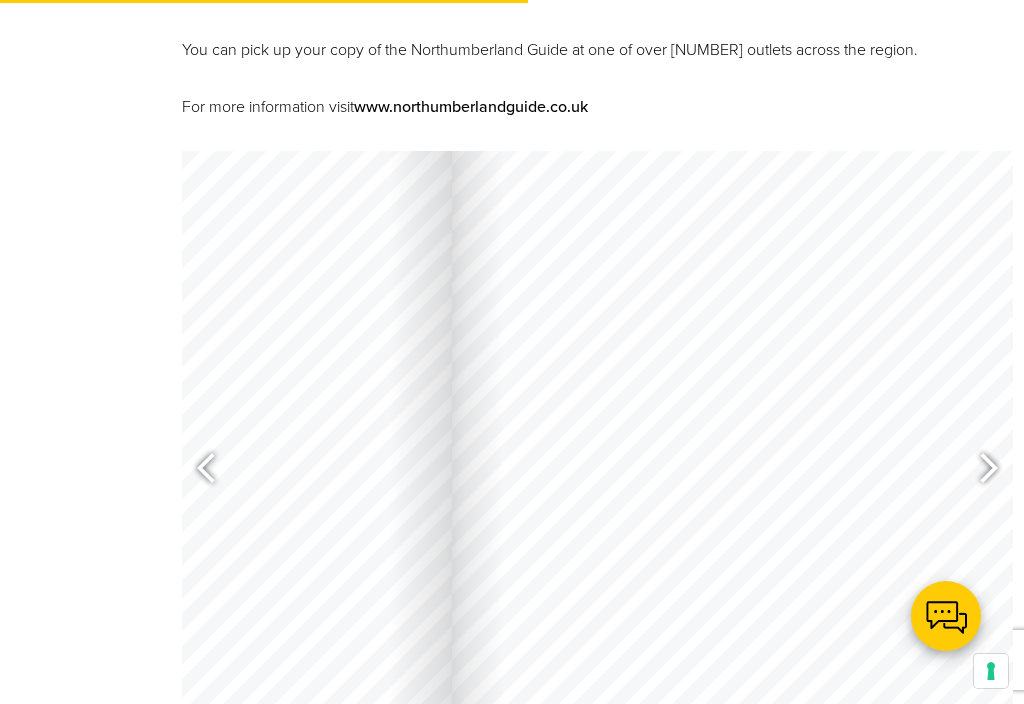 scroll, scrollTop: 875, scrollLeft: 0, axis: vertical 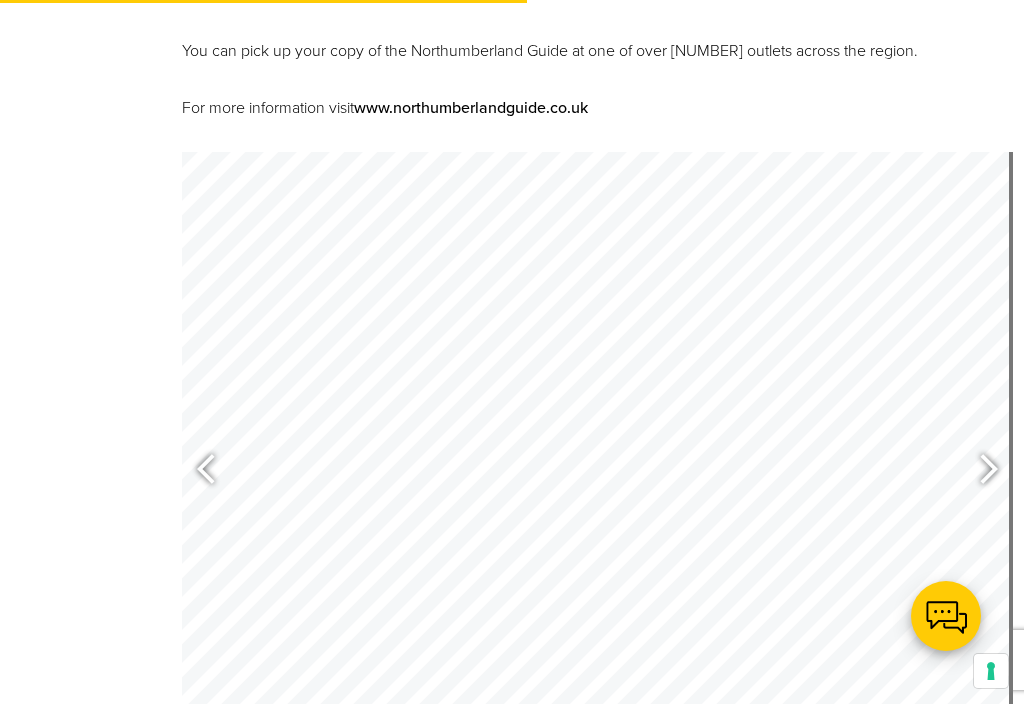 click at bounding box center [980, 472] 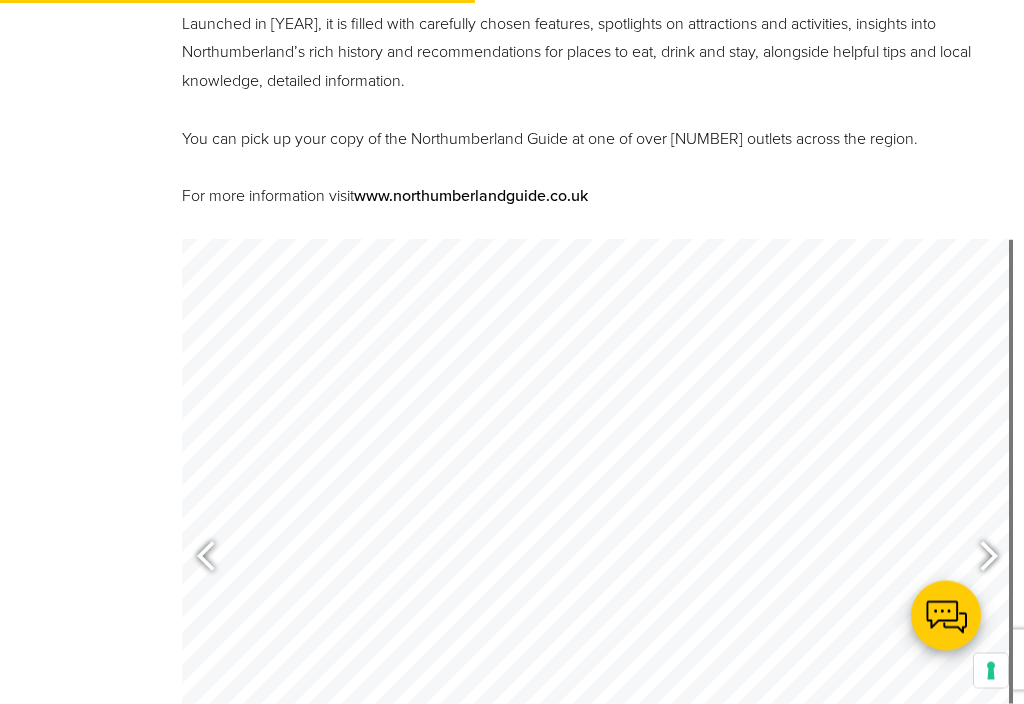scroll, scrollTop: 788, scrollLeft: 0, axis: vertical 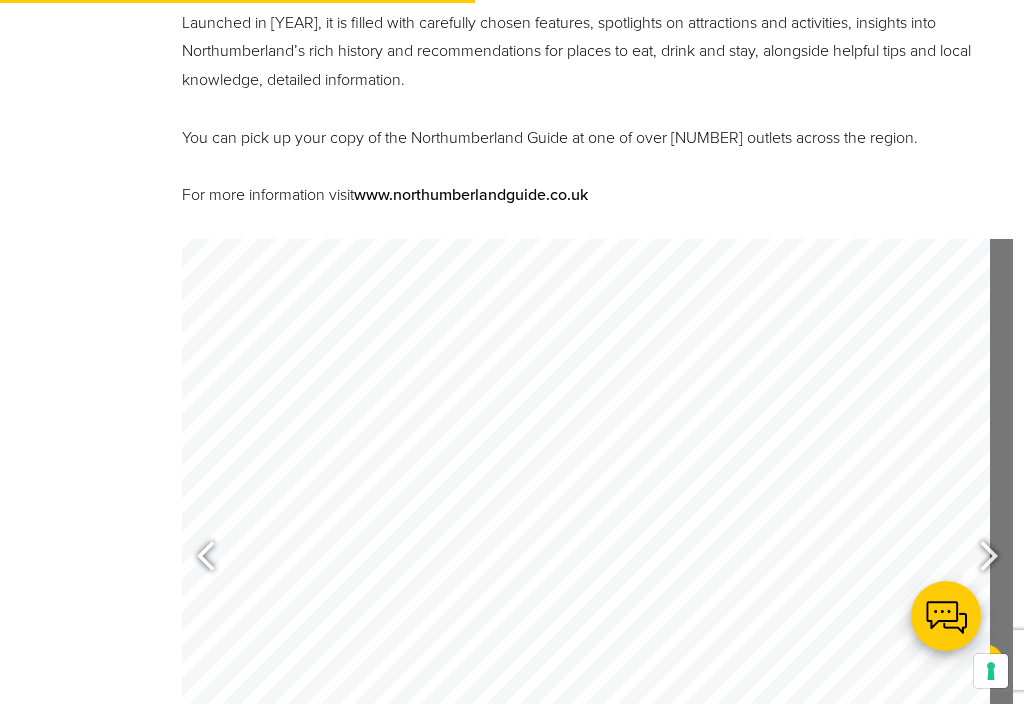 click at bounding box center (980, 559) 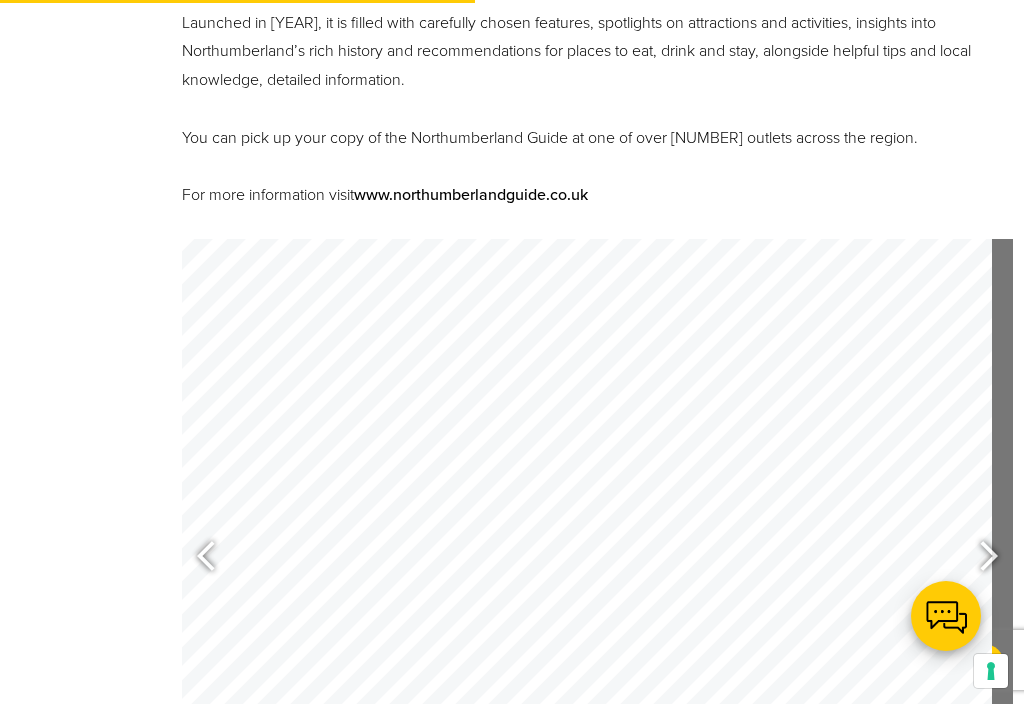 click at bounding box center [980, 559] 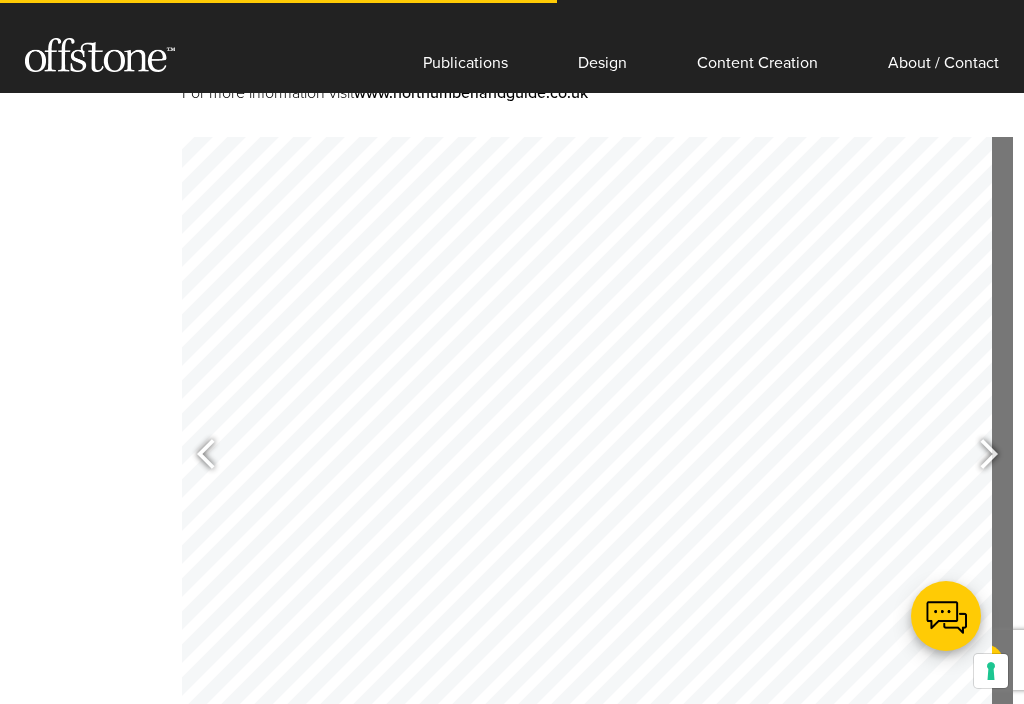 scroll, scrollTop: 814, scrollLeft: 0, axis: vertical 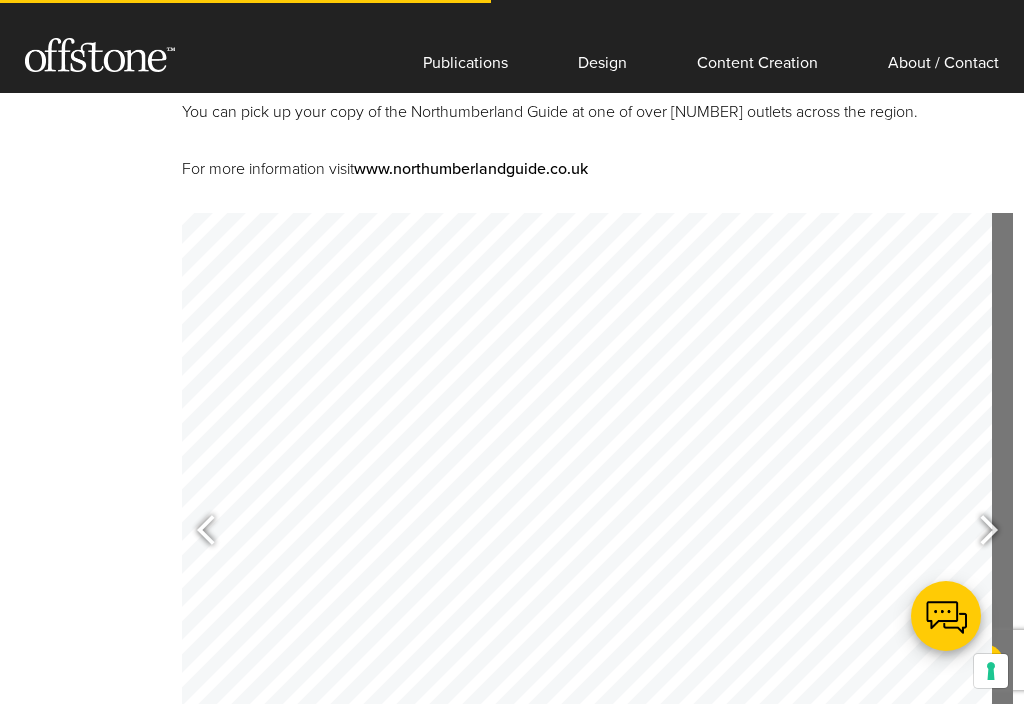 click at bounding box center [215, 533] 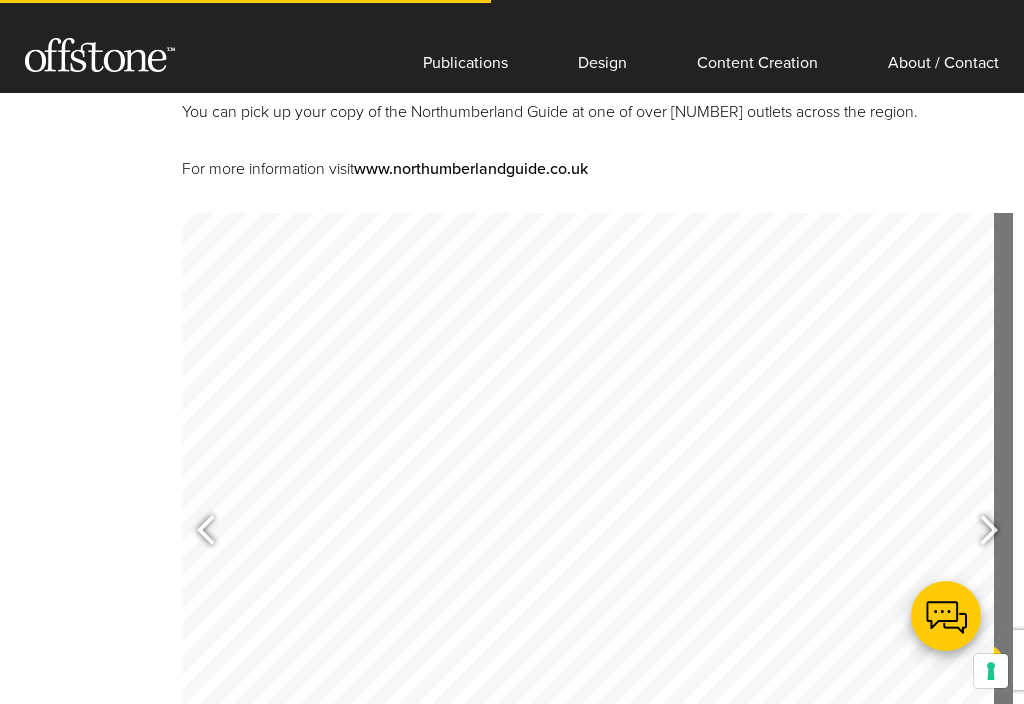 click at bounding box center (980, 533) 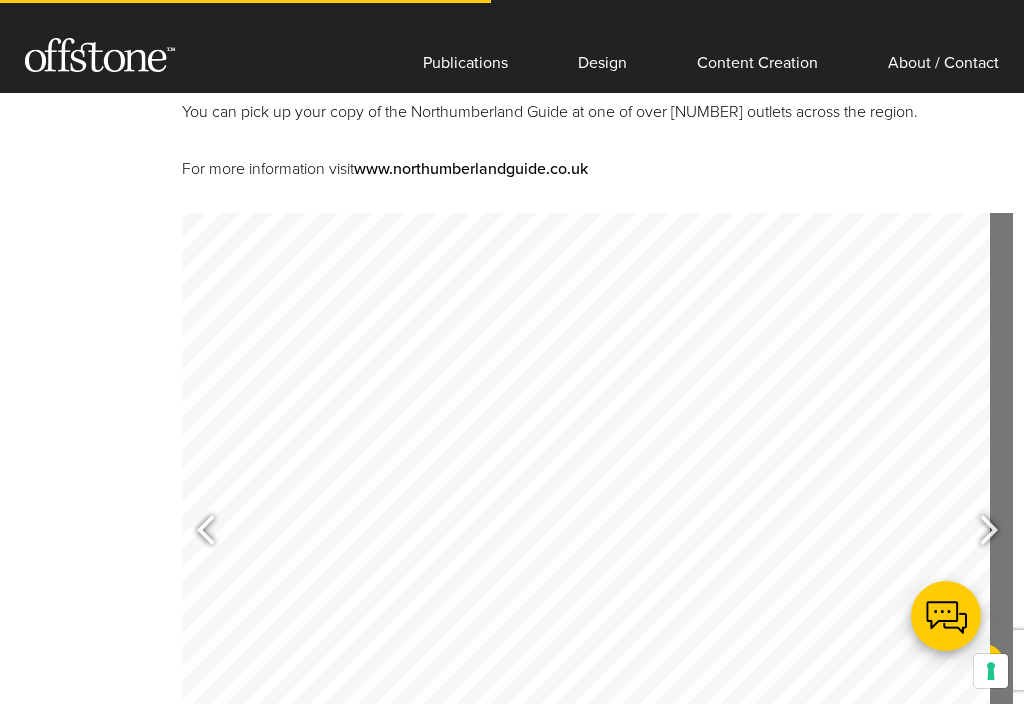 click at bounding box center [980, 533] 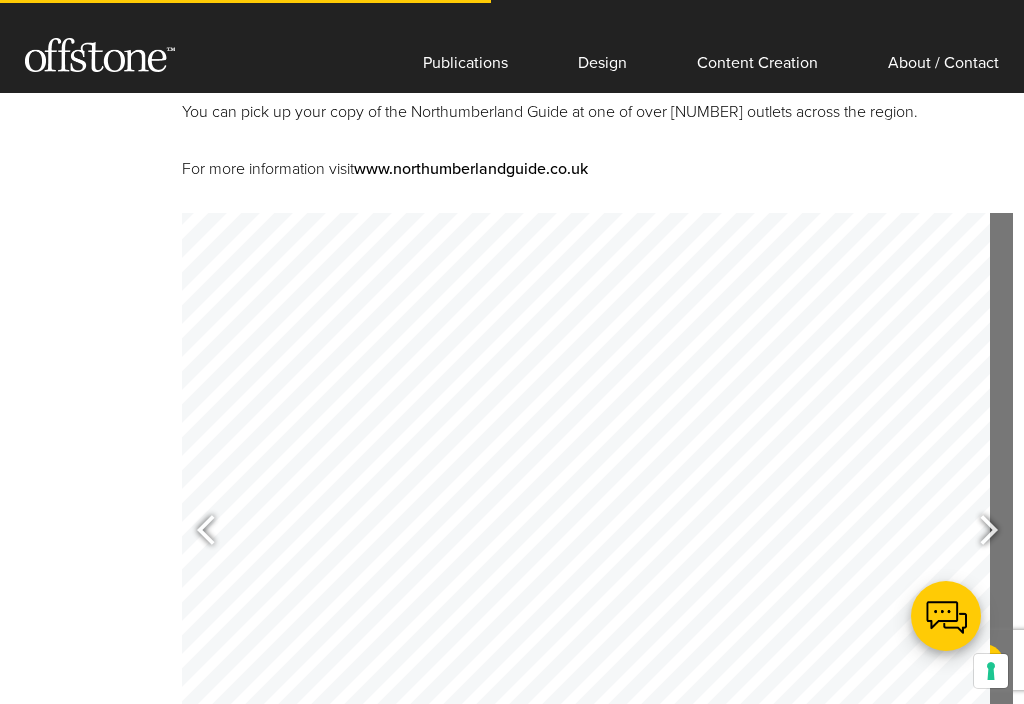 click at bounding box center (980, 533) 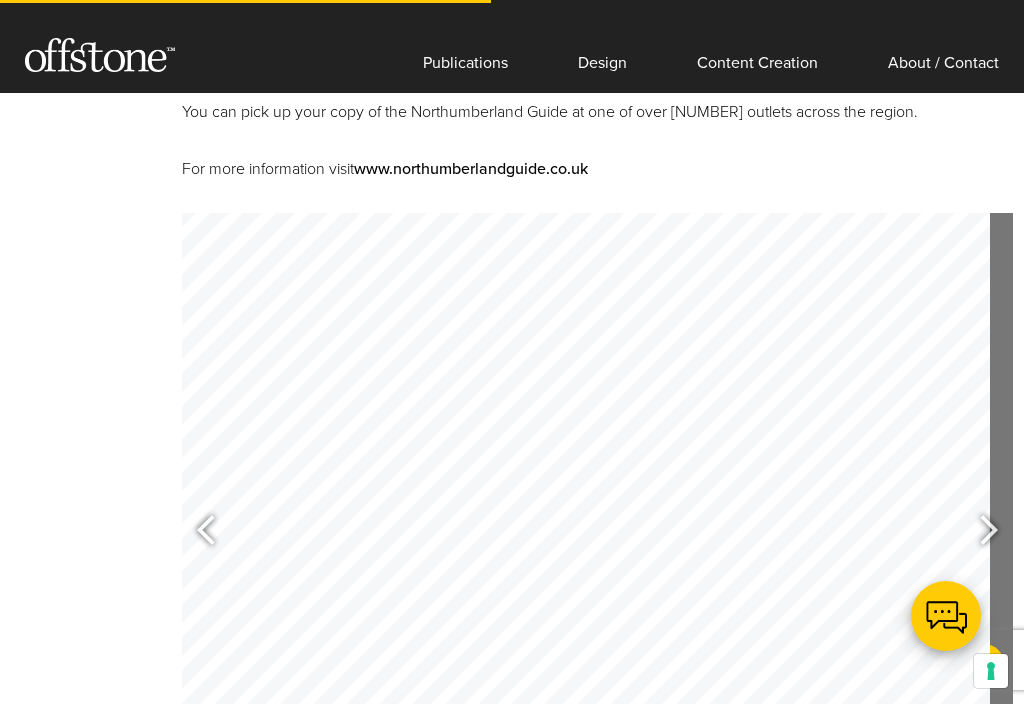 click at bounding box center [980, 533] 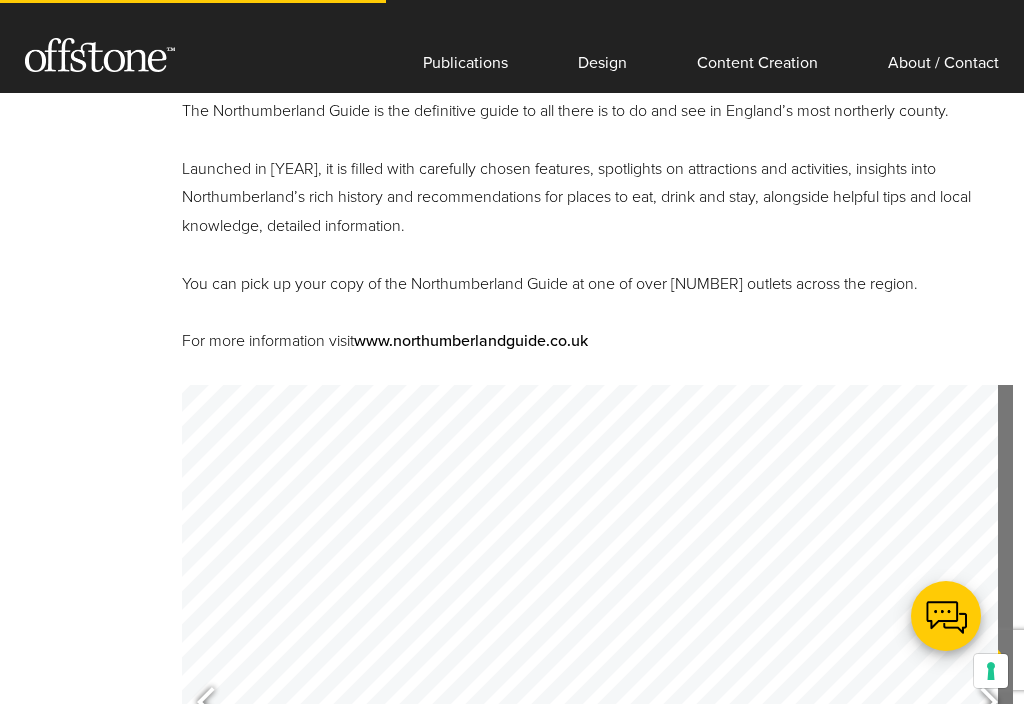 scroll, scrollTop: 639, scrollLeft: 0, axis: vertical 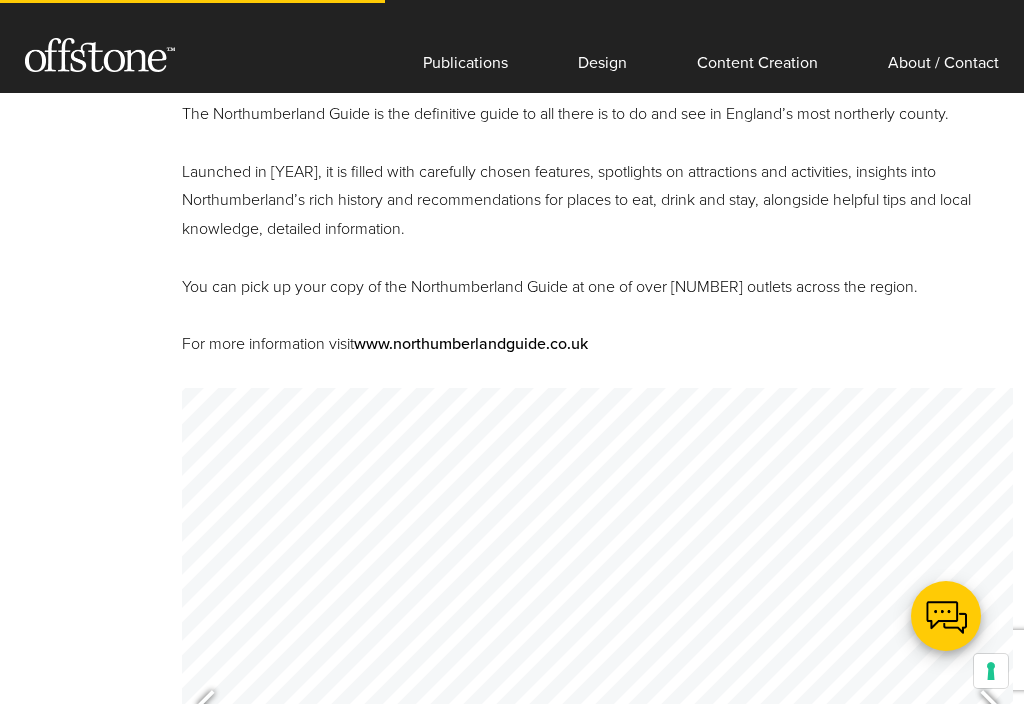 click at bounding box center [560, 320] 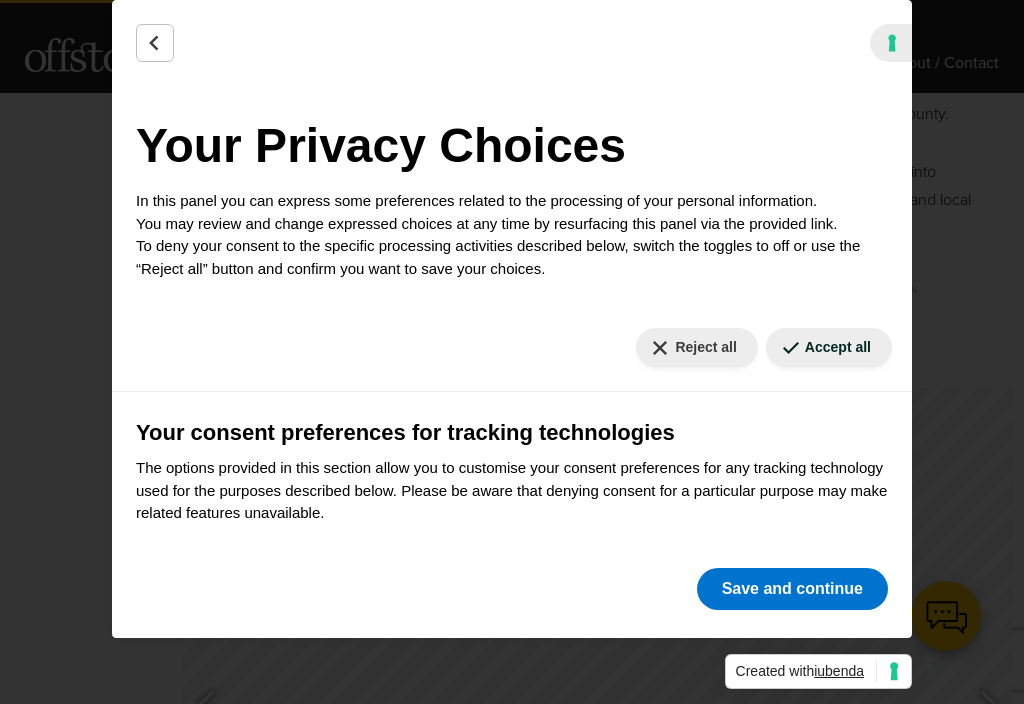 scroll, scrollTop: 0, scrollLeft: 0, axis: both 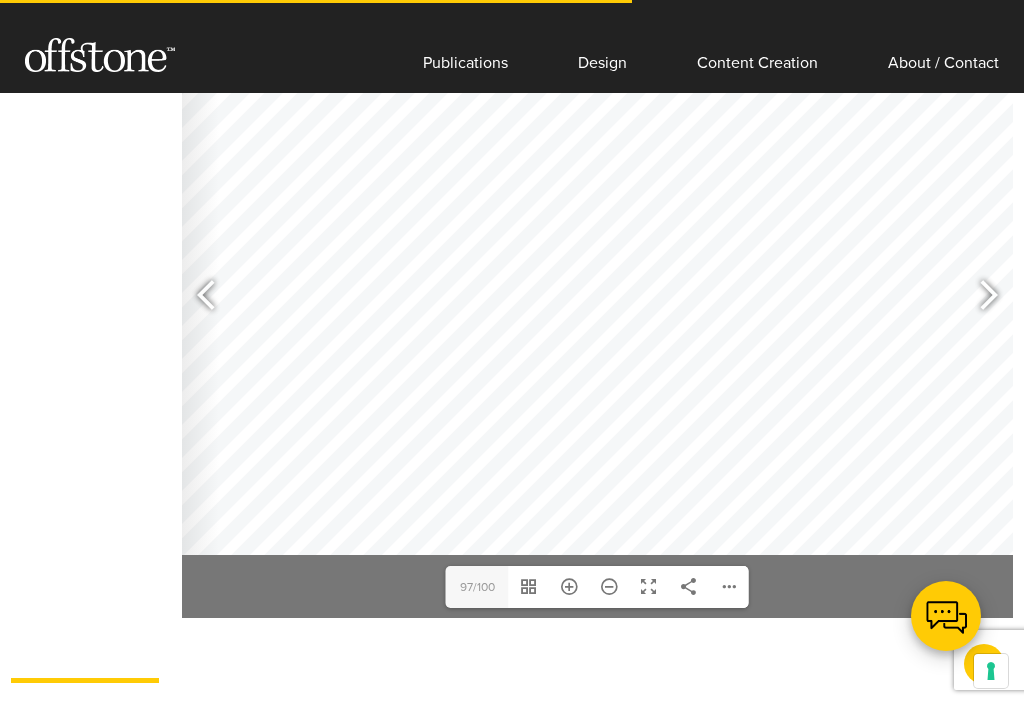 click at bounding box center (980, 298) 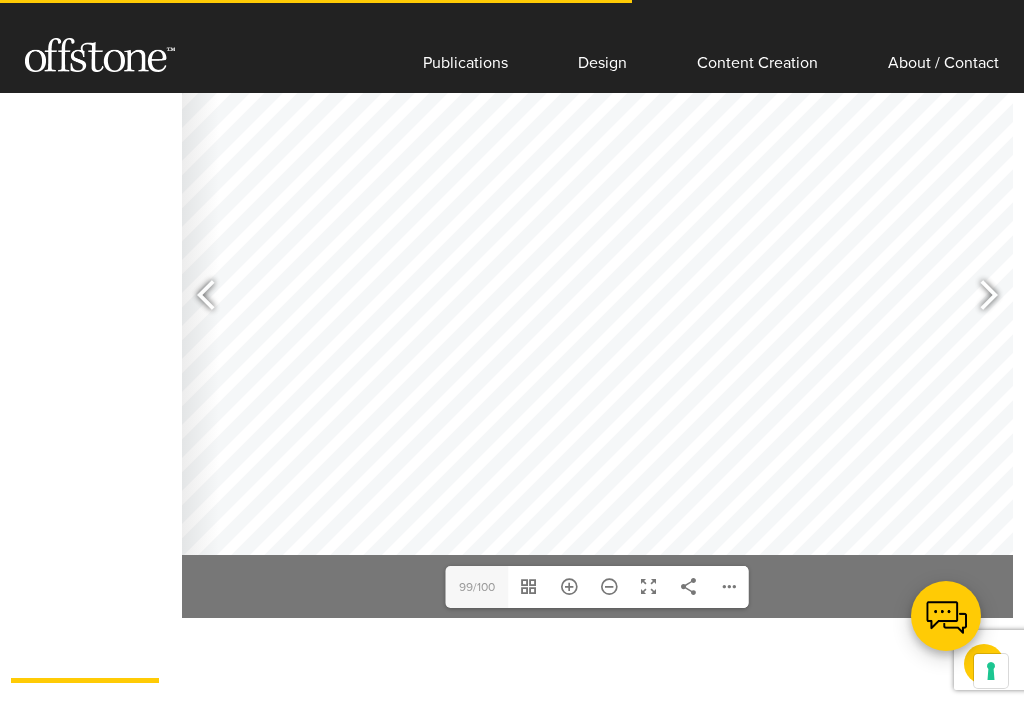 click at bounding box center [622, -90] 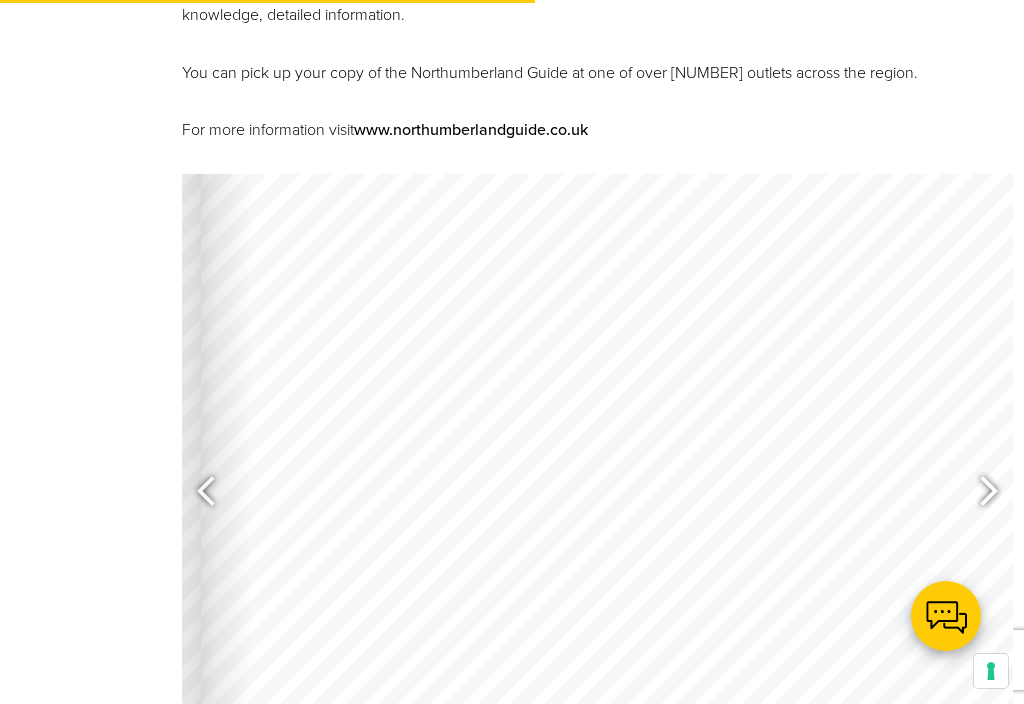 scroll, scrollTop: 982, scrollLeft: 0, axis: vertical 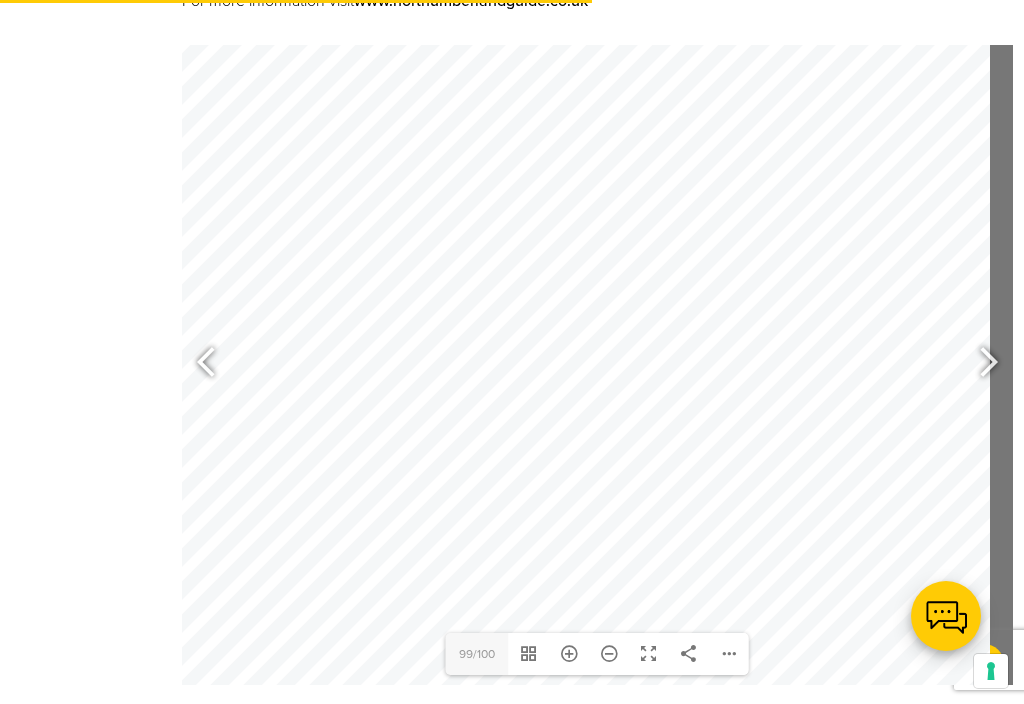 click at bounding box center (980, 365) 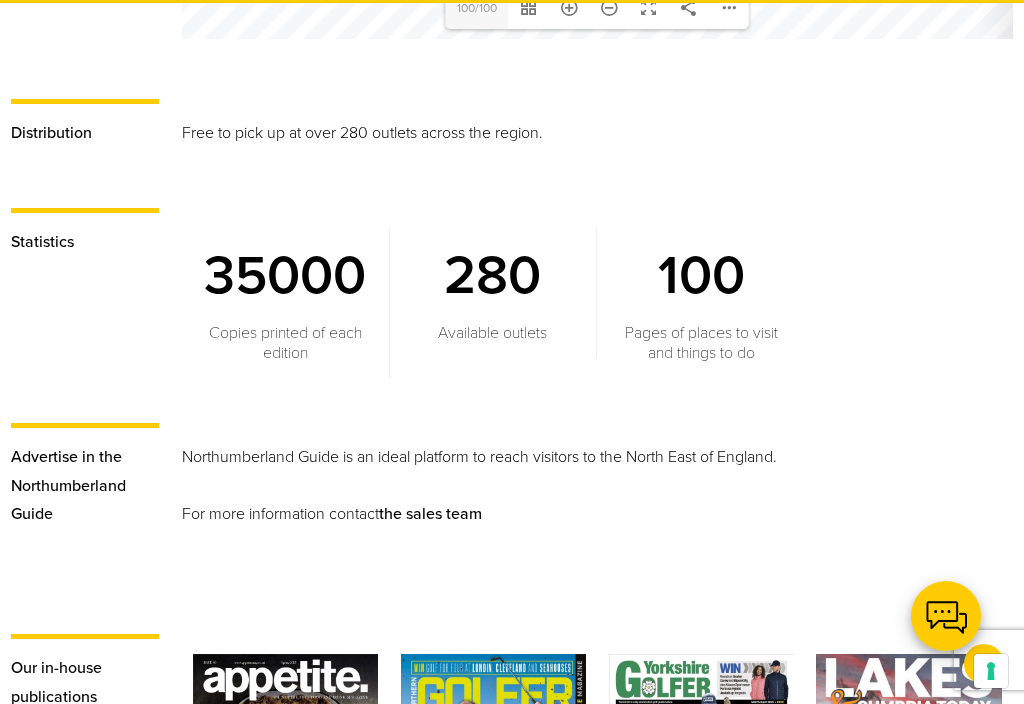 scroll, scrollTop: 1999, scrollLeft: 0, axis: vertical 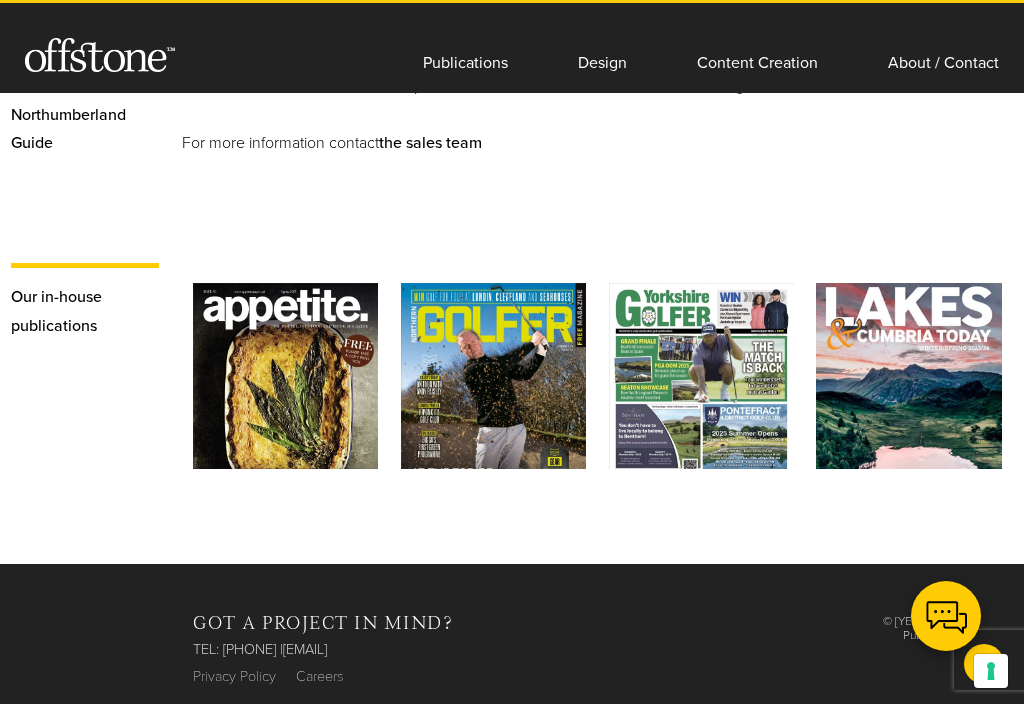 click on "Our publication" at bounding box center [285, 413] 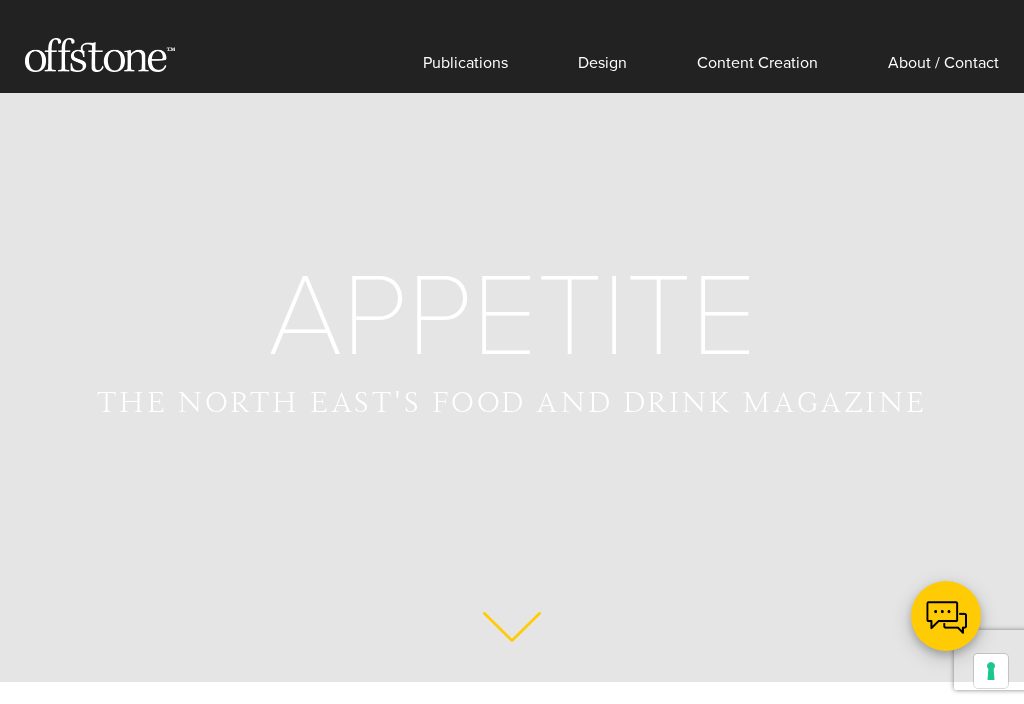 scroll, scrollTop: 0, scrollLeft: 0, axis: both 